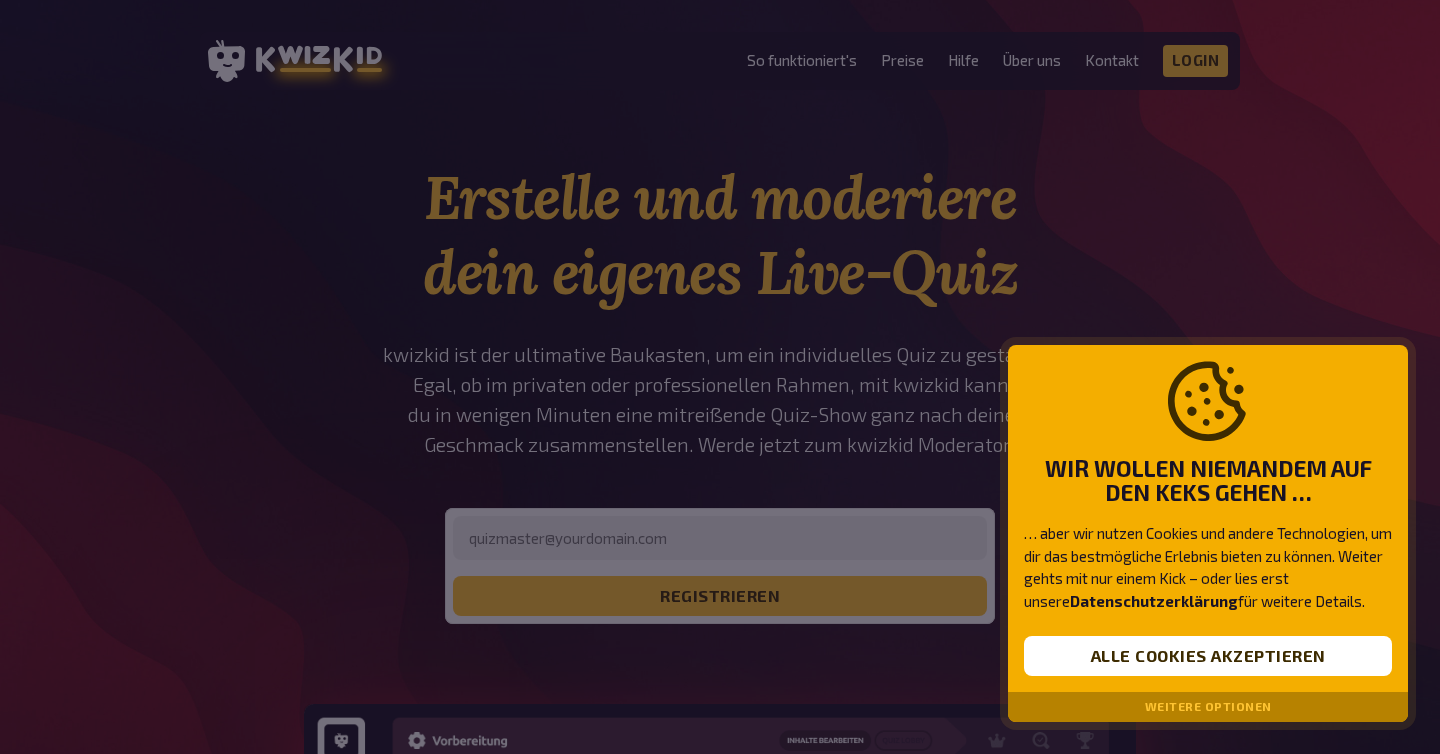scroll, scrollTop: 0, scrollLeft: 0, axis: both 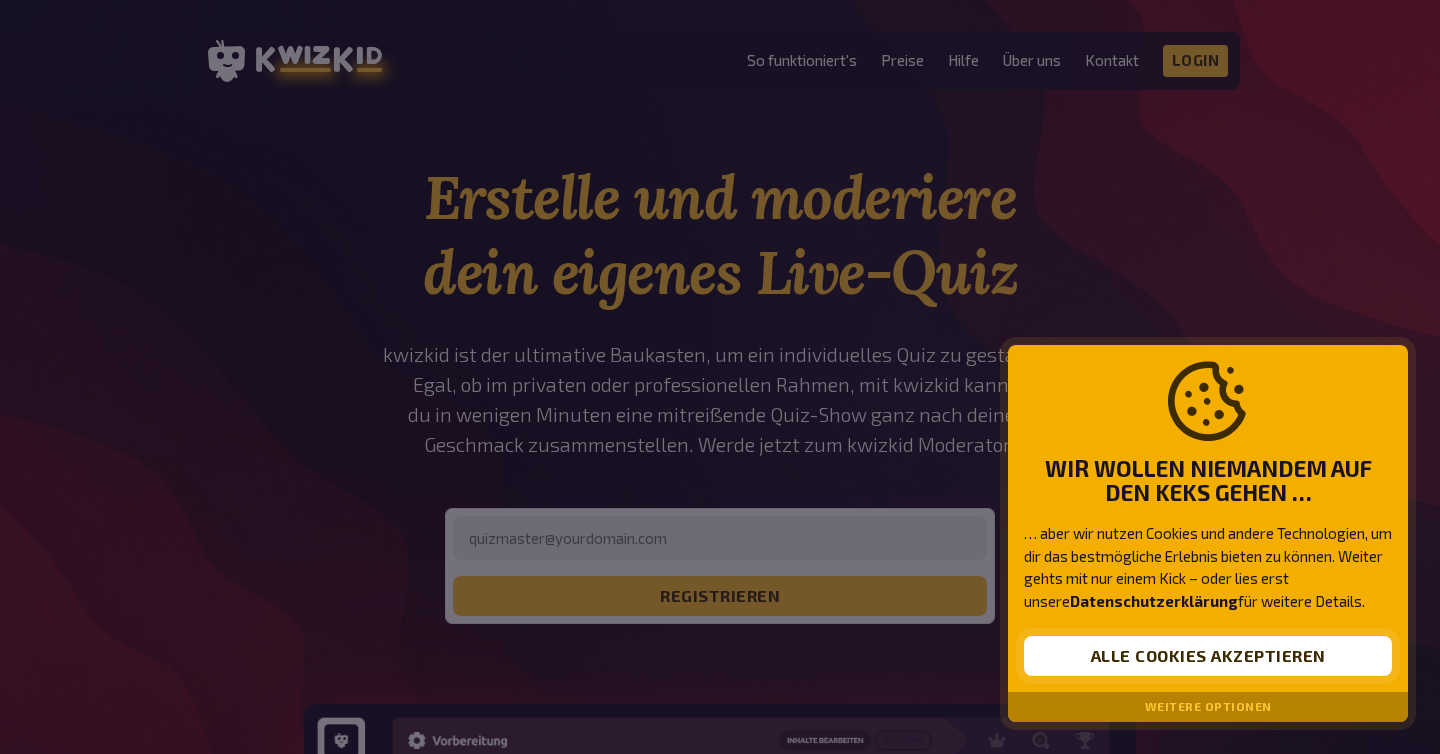 click on "Alle Cookies akzeptieren" at bounding box center (1208, 656) 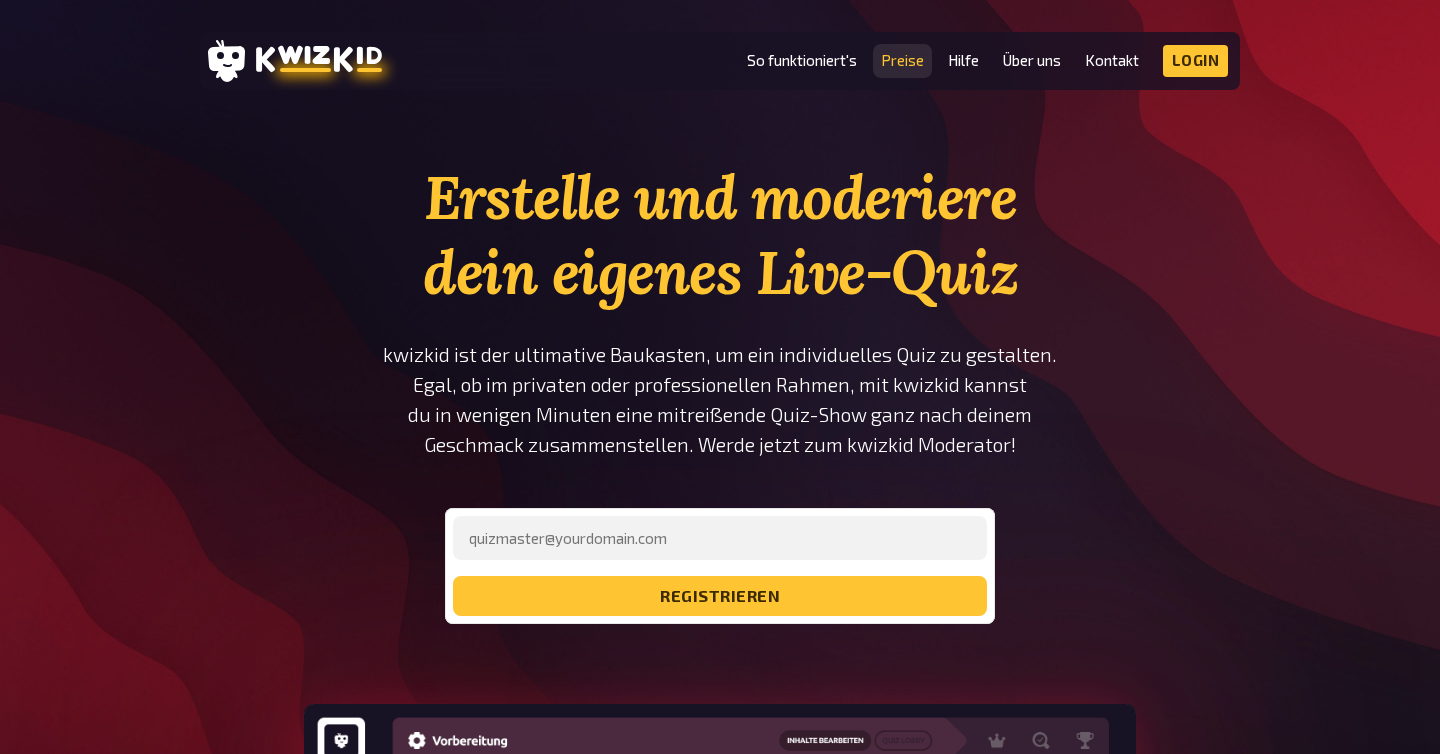 click on "Preise" at bounding box center [902, 60] 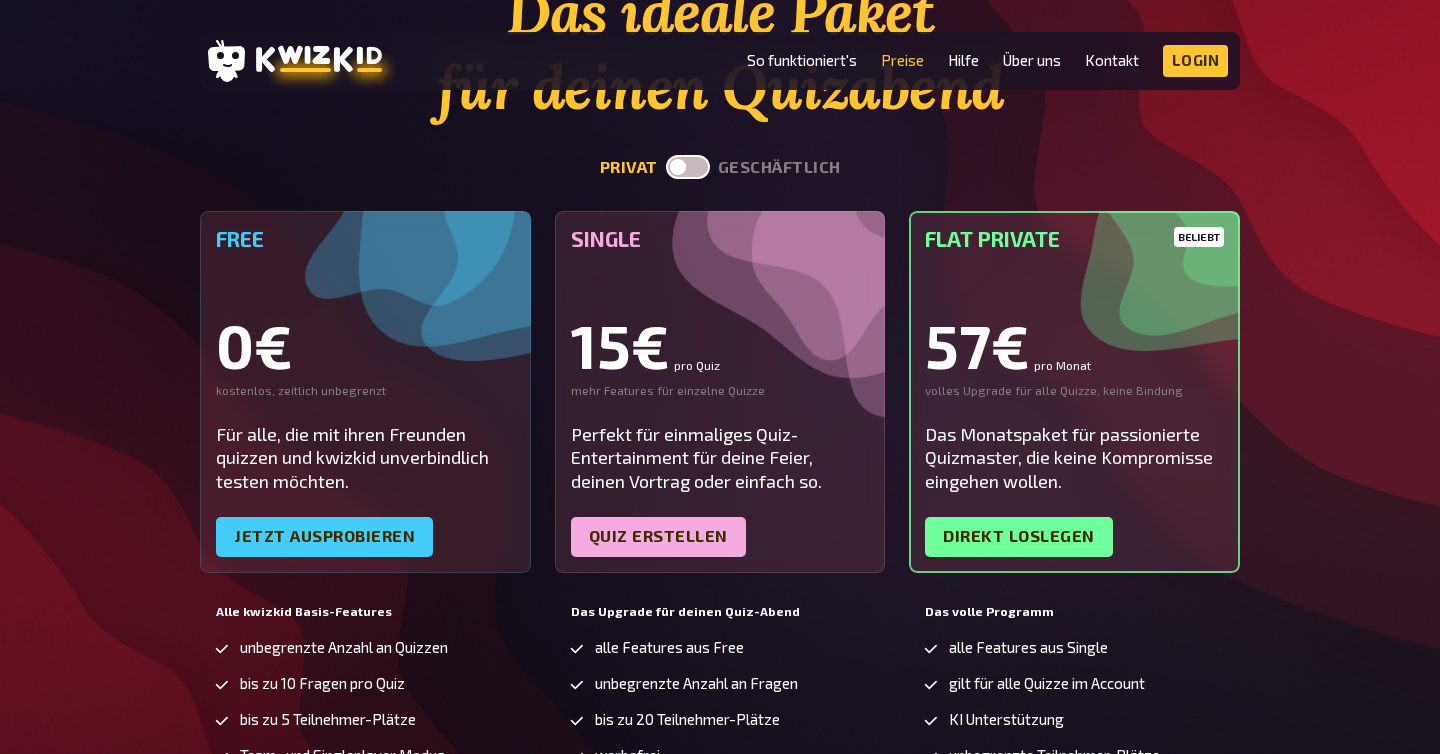 scroll, scrollTop: 191, scrollLeft: 0, axis: vertical 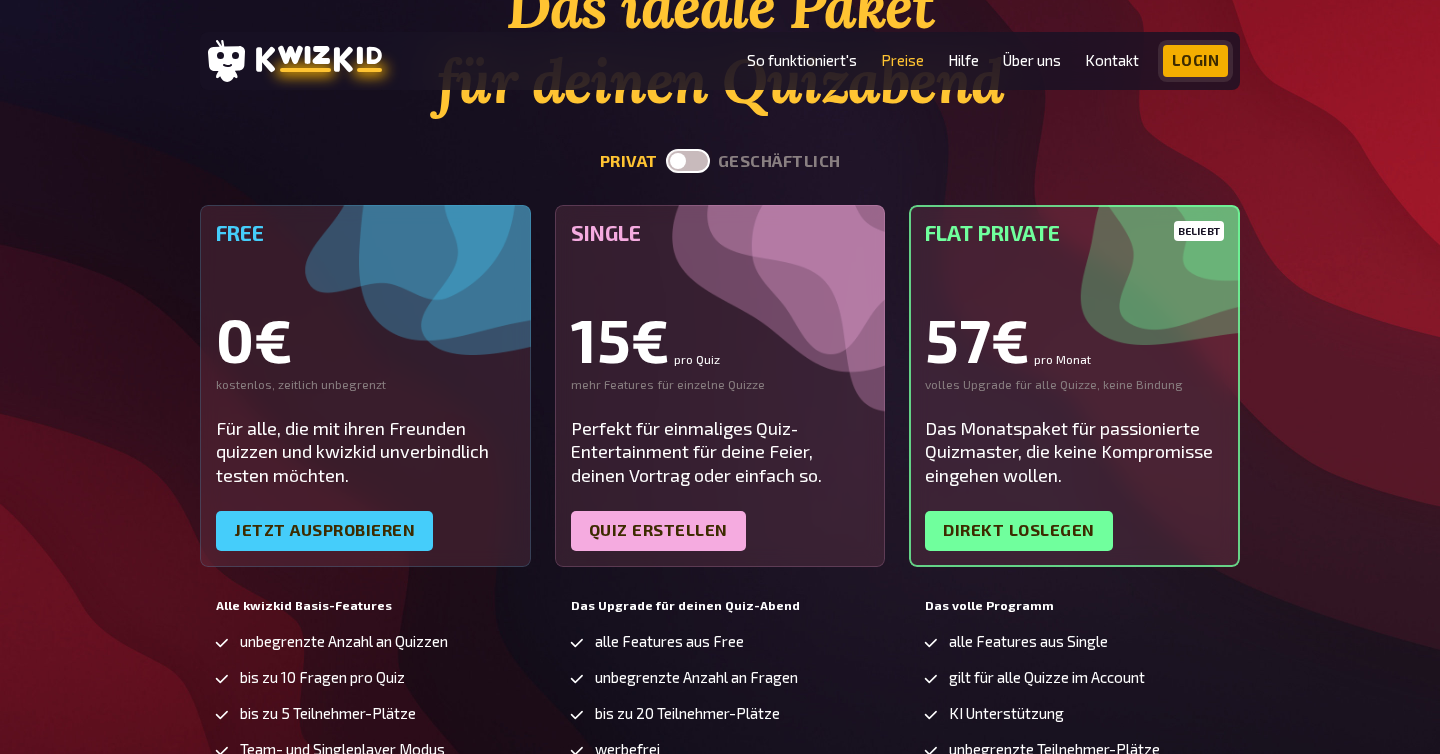 click on "Login" at bounding box center [1196, 61] 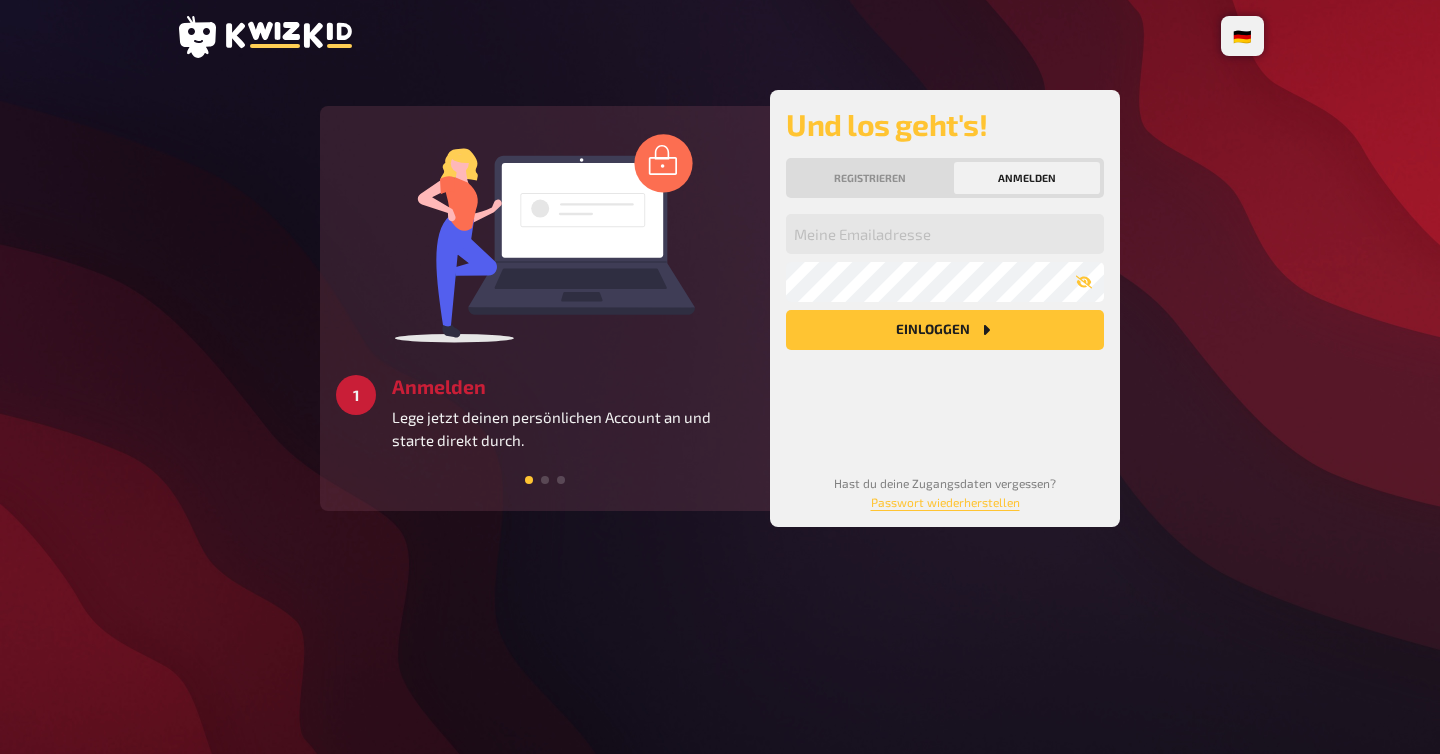 scroll, scrollTop: 0, scrollLeft: 0, axis: both 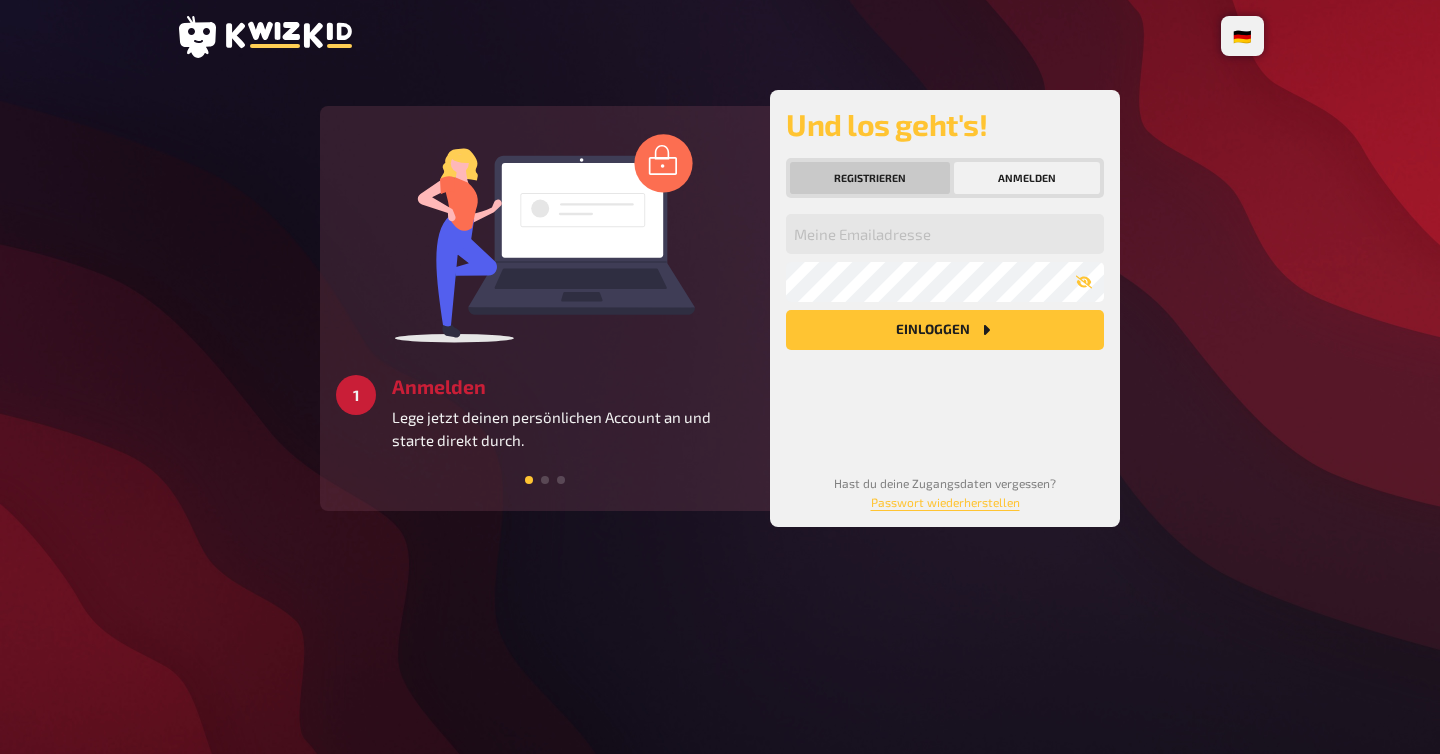 click on "Registrieren" at bounding box center [870, 178] 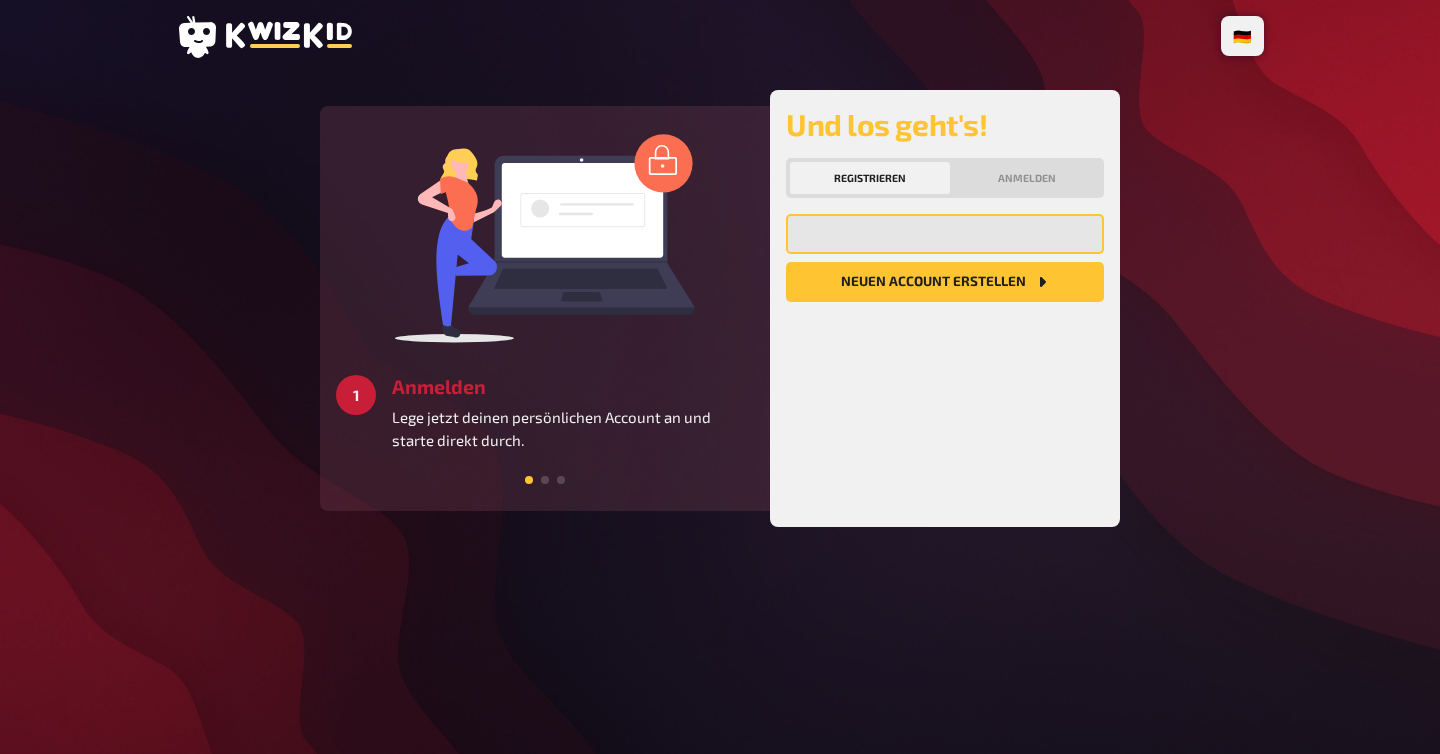 click at bounding box center [945, 234] 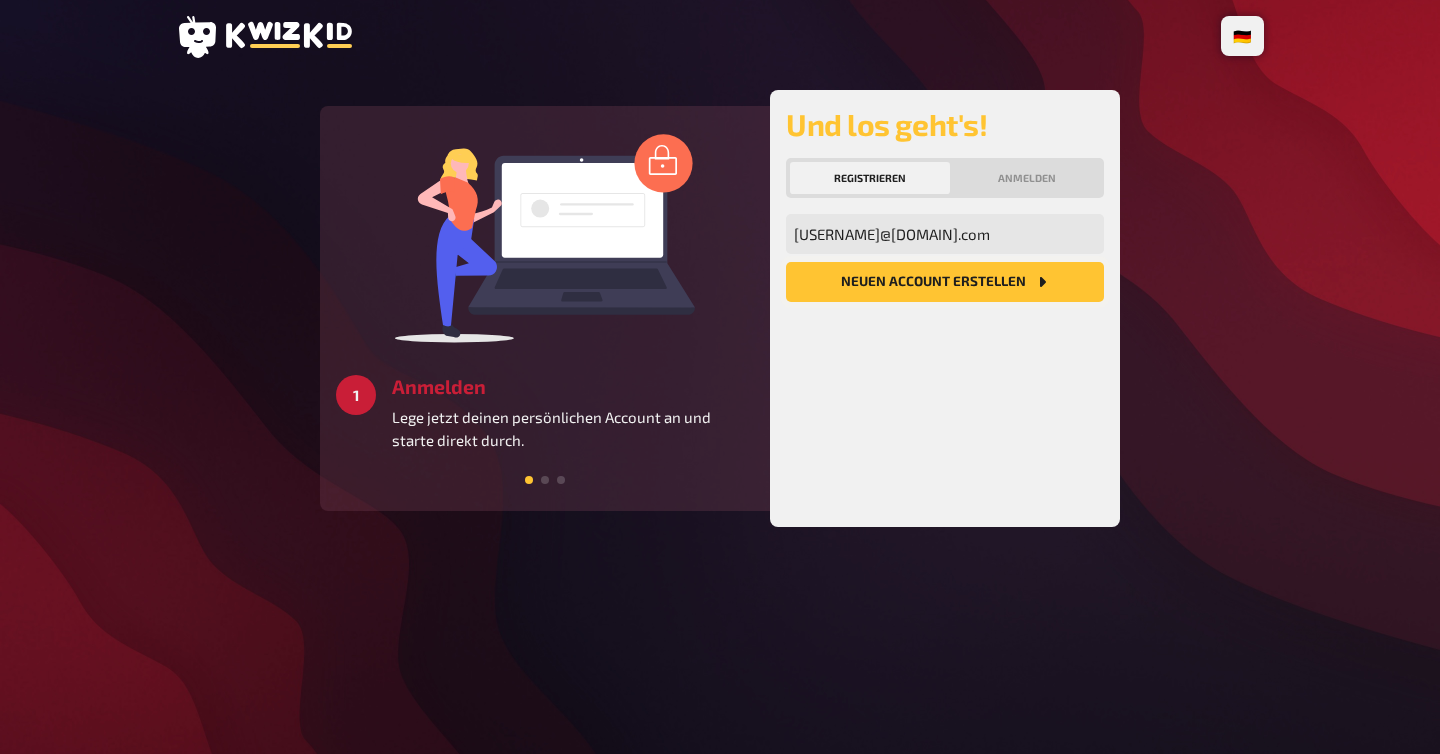 click on "Neuen Account Erstellen" at bounding box center [945, 282] 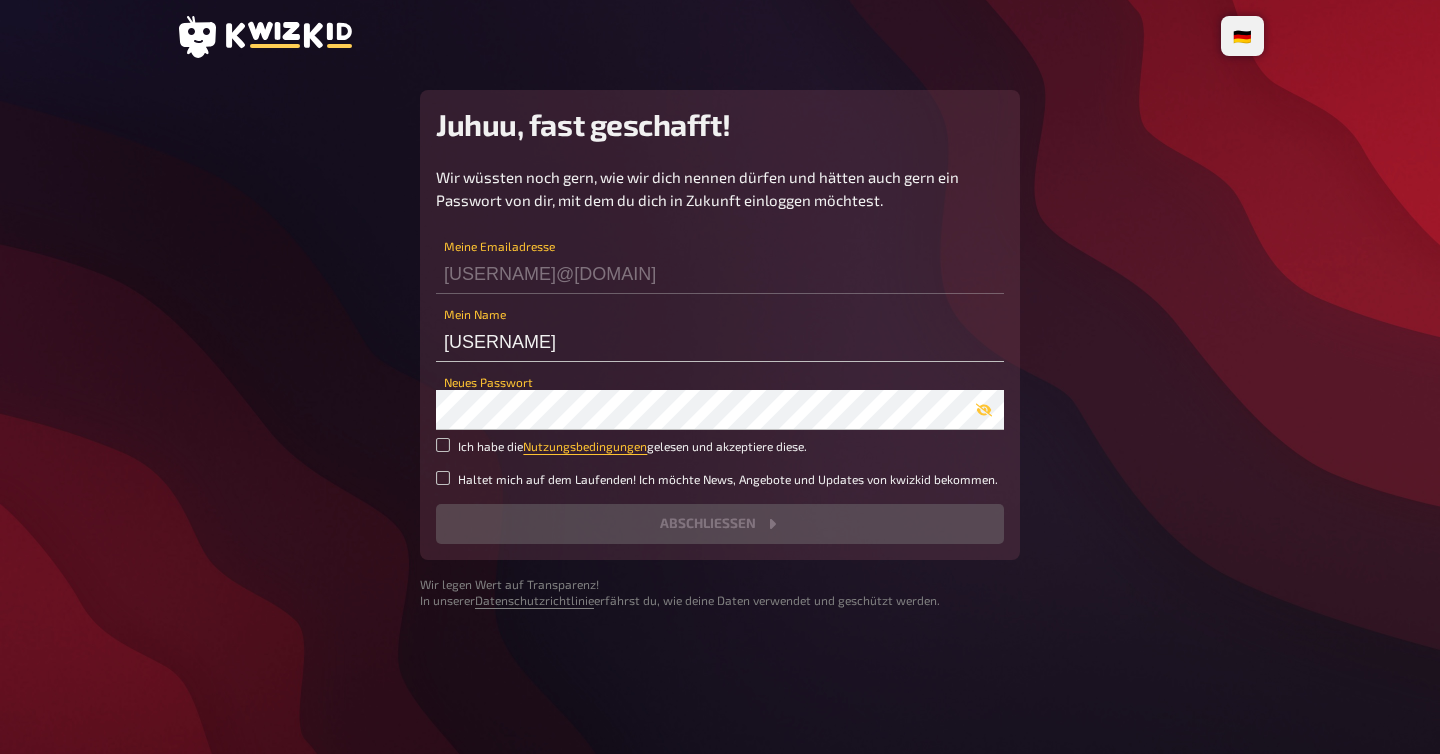 scroll, scrollTop: 0, scrollLeft: 0, axis: both 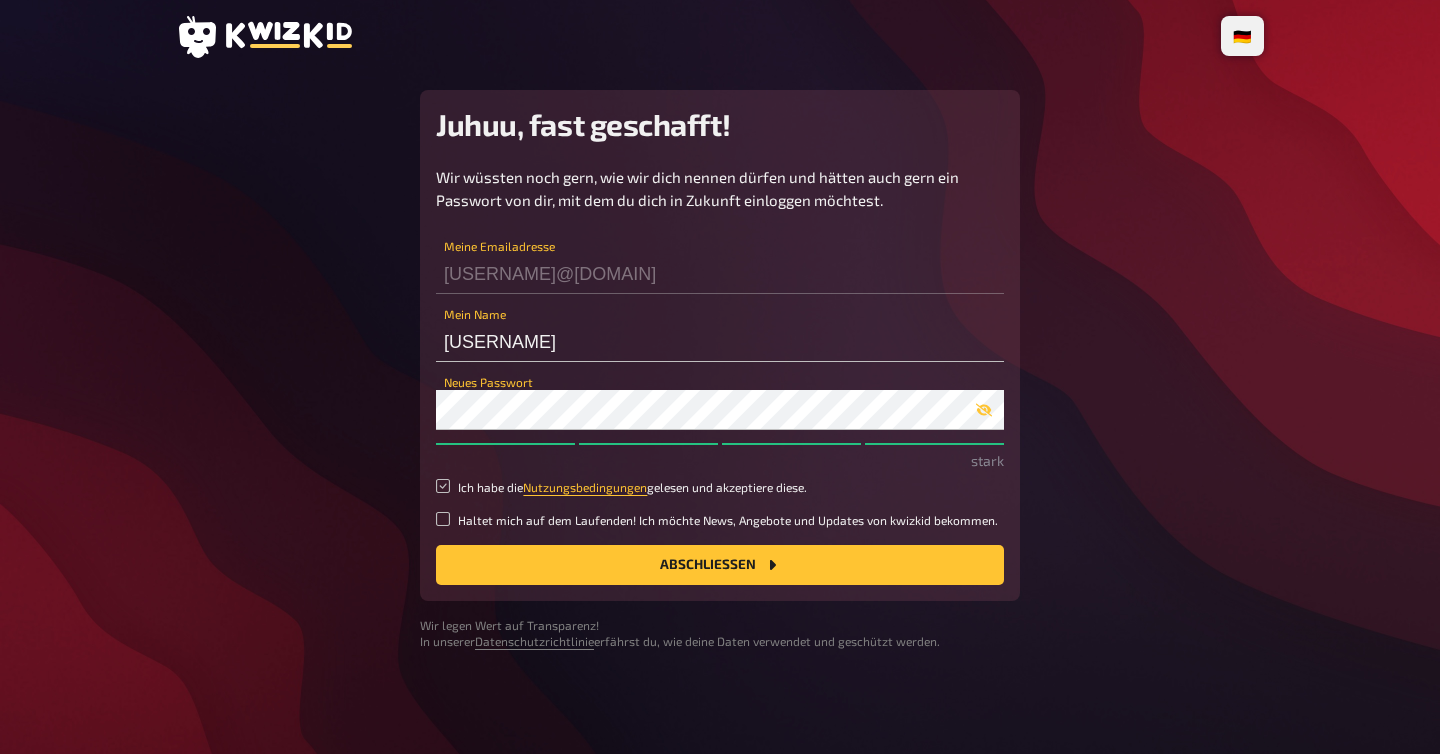 click on "Ich habe die  Nutzungsbedingungen  gelesen und akzeptiere diese." at bounding box center (443, 486) 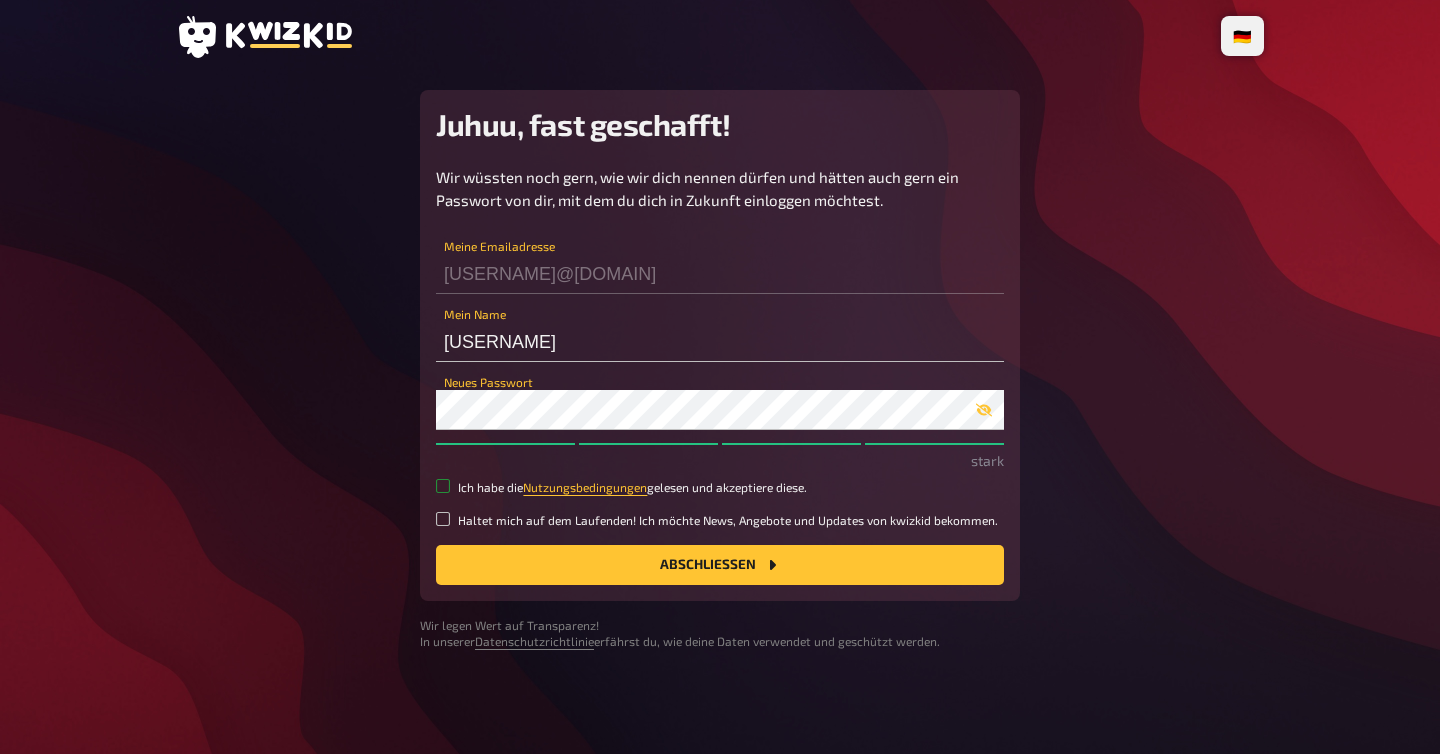 checkbox on "true" 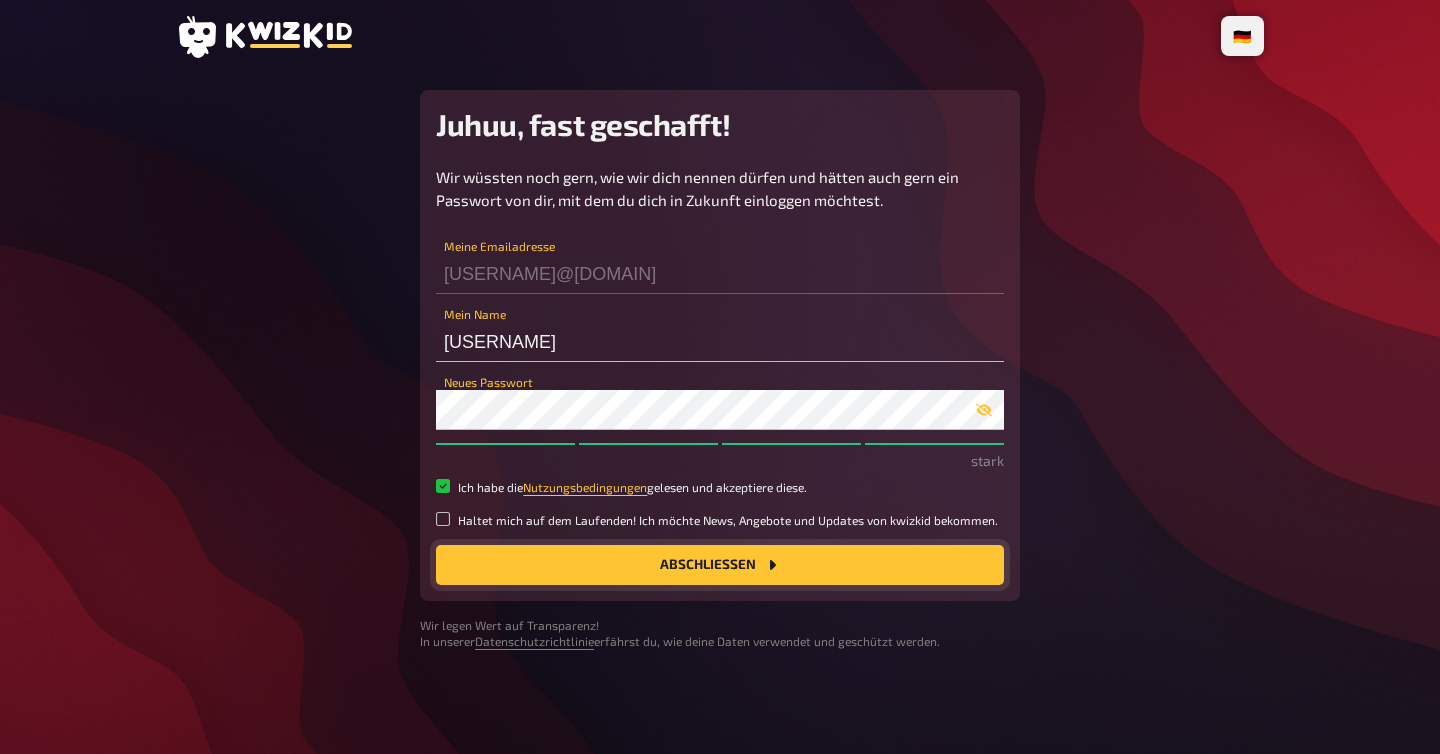 click on "Abschließen" at bounding box center (720, 565) 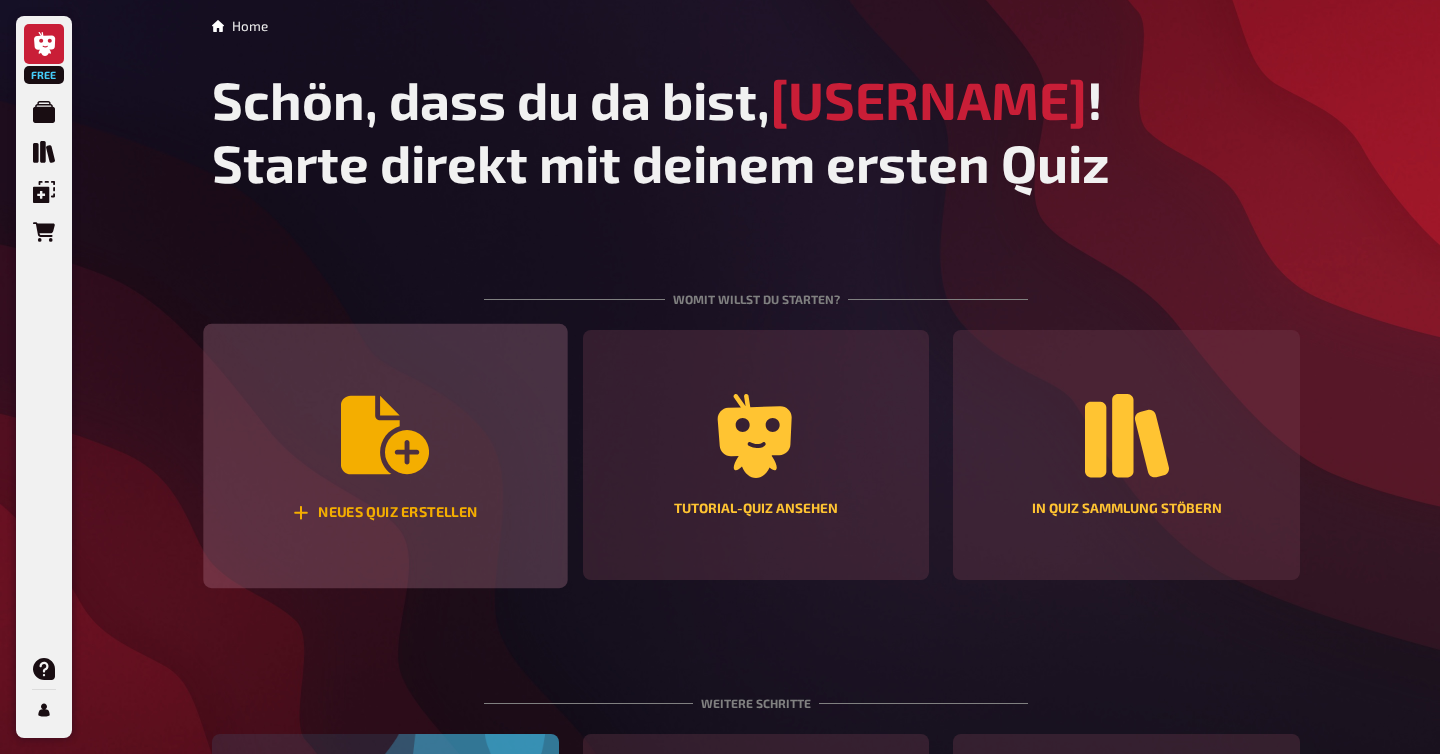 click 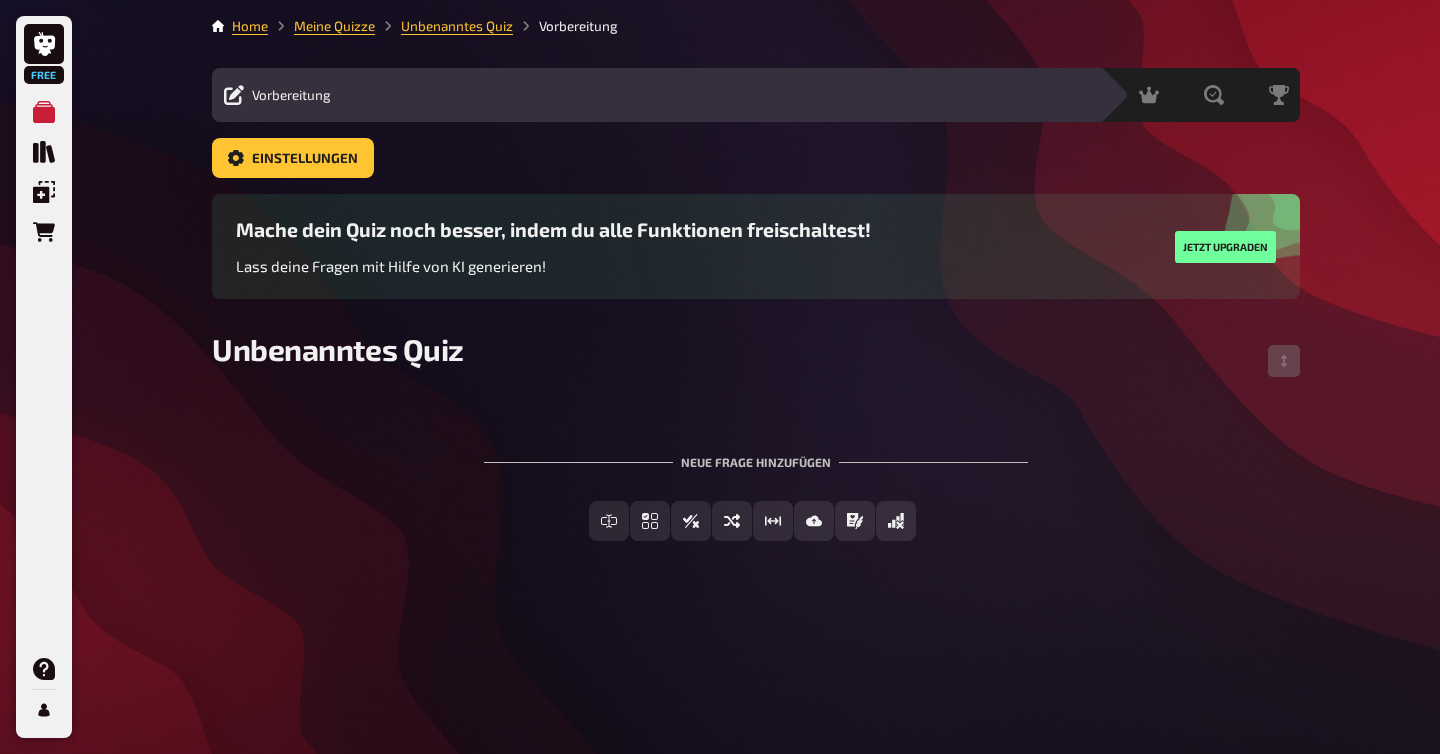 click on "Neue Frage hinzufügen" at bounding box center [756, 454] 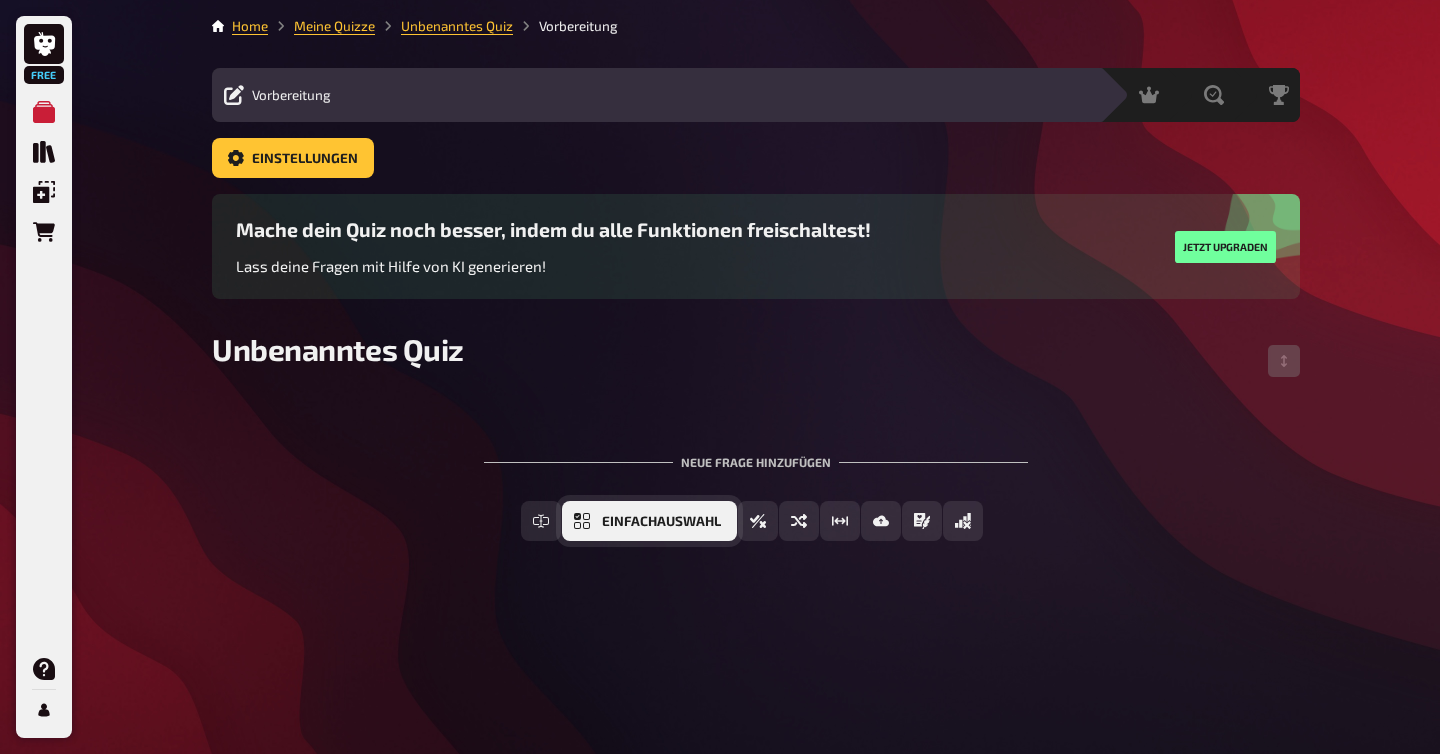 click 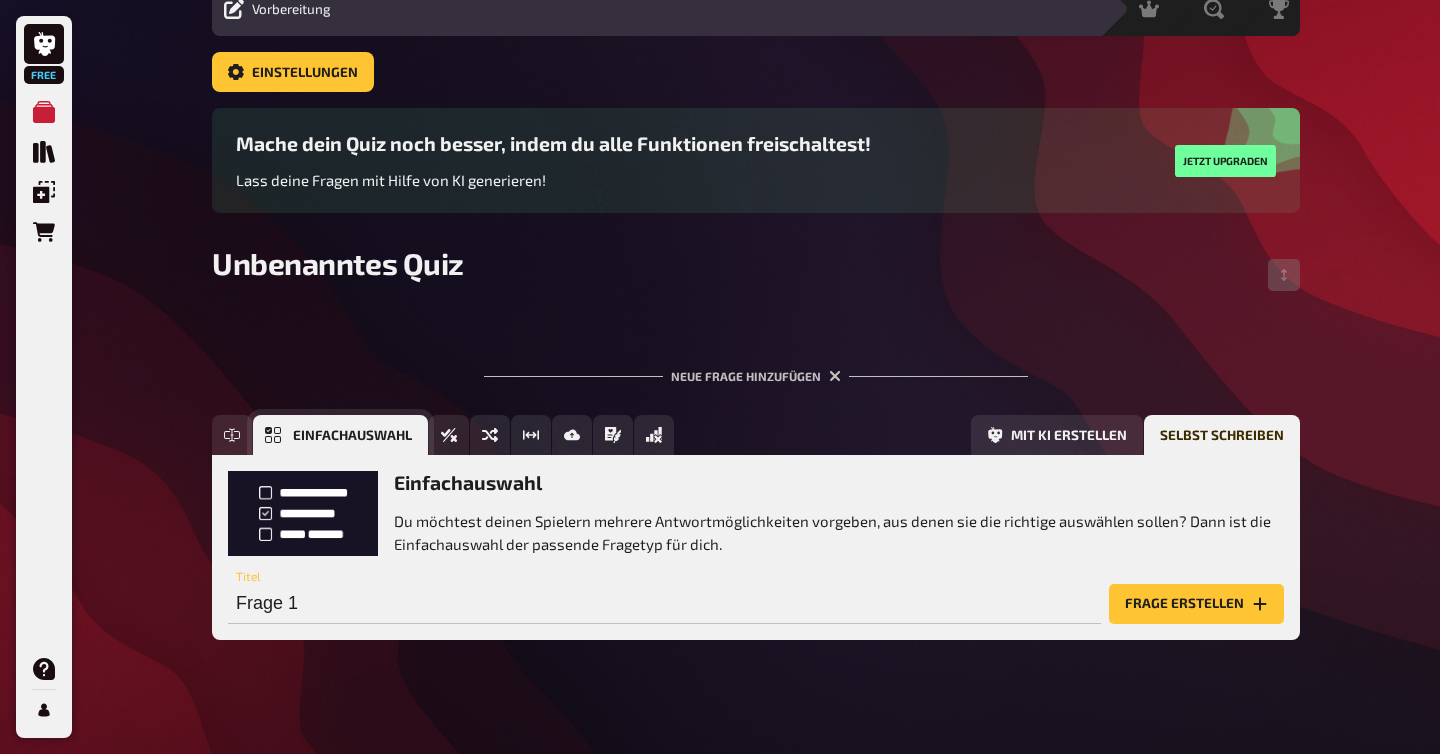 scroll, scrollTop: 101, scrollLeft: 0, axis: vertical 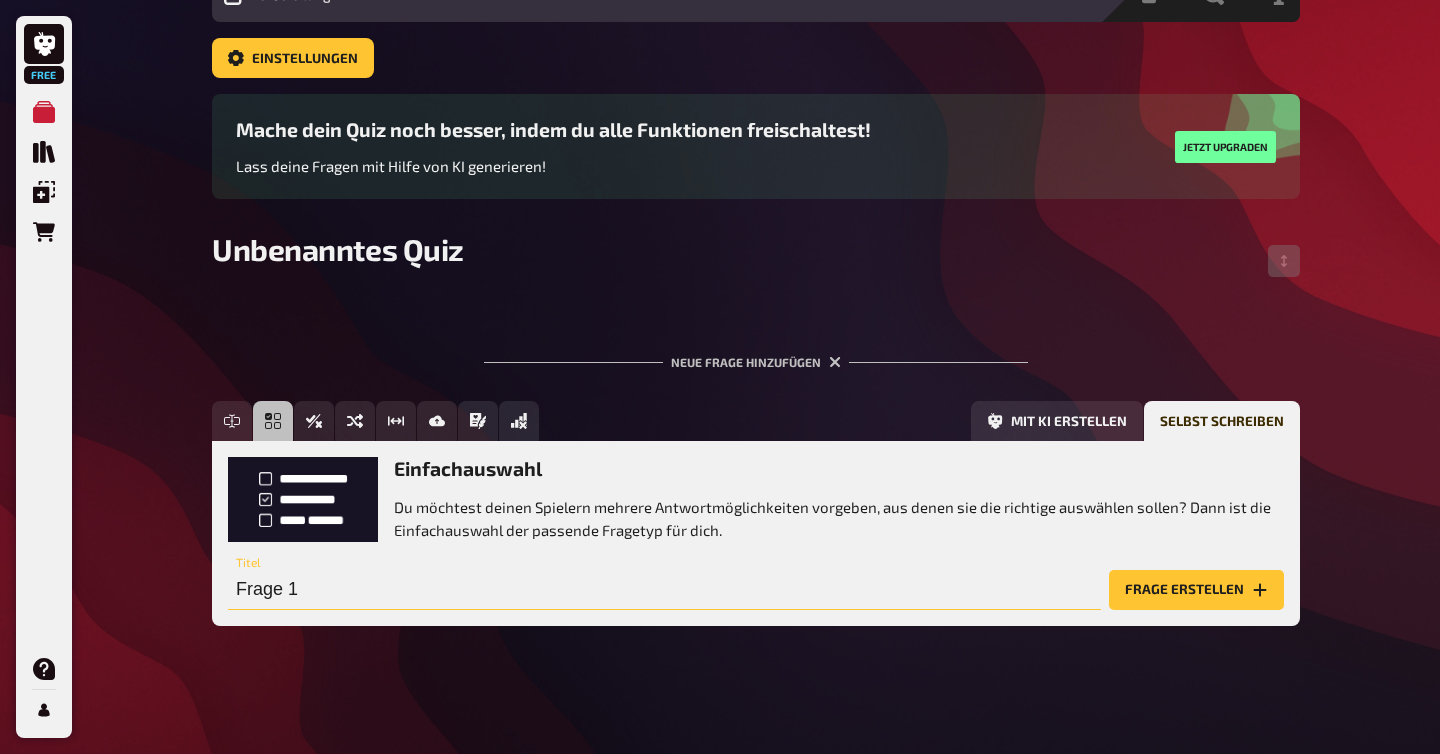 click on "Frage 1" at bounding box center (664, 590) 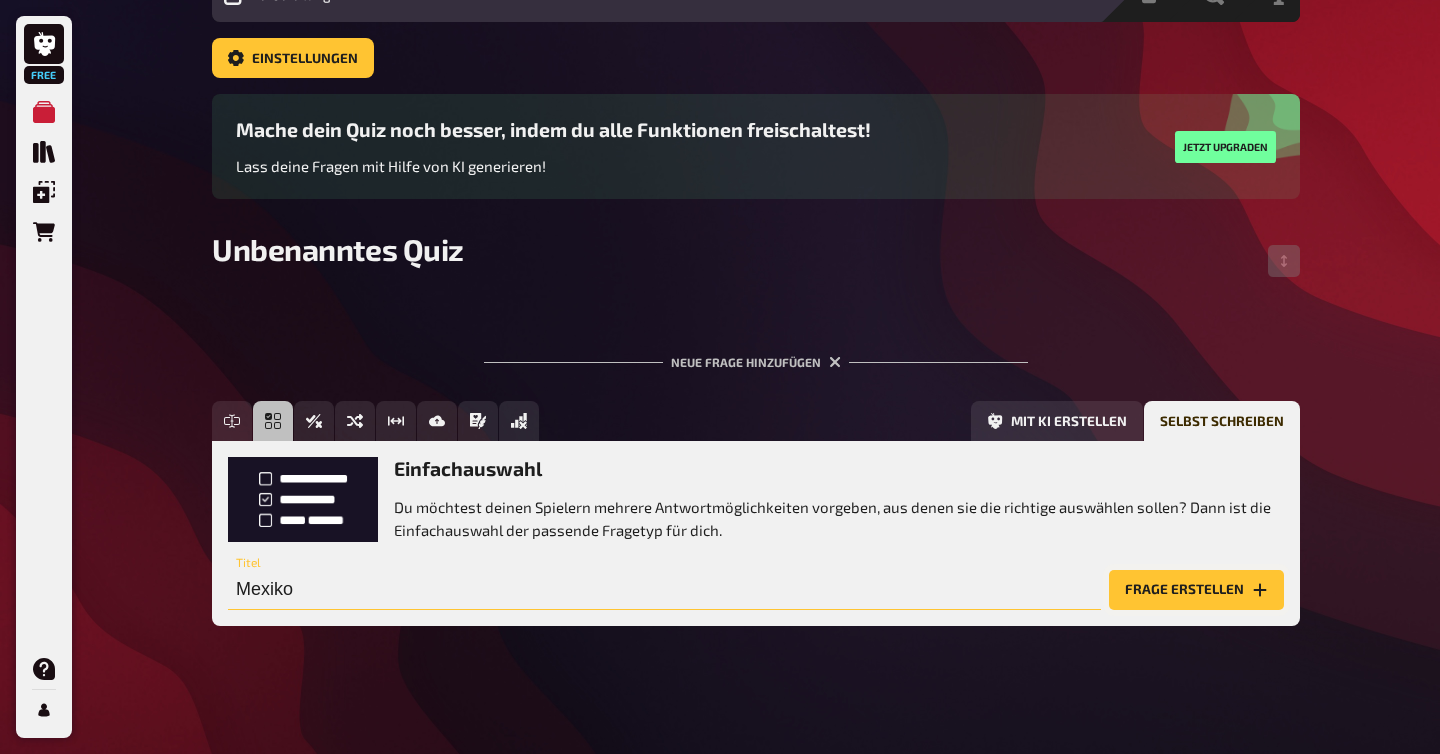 type on "Mexiko" 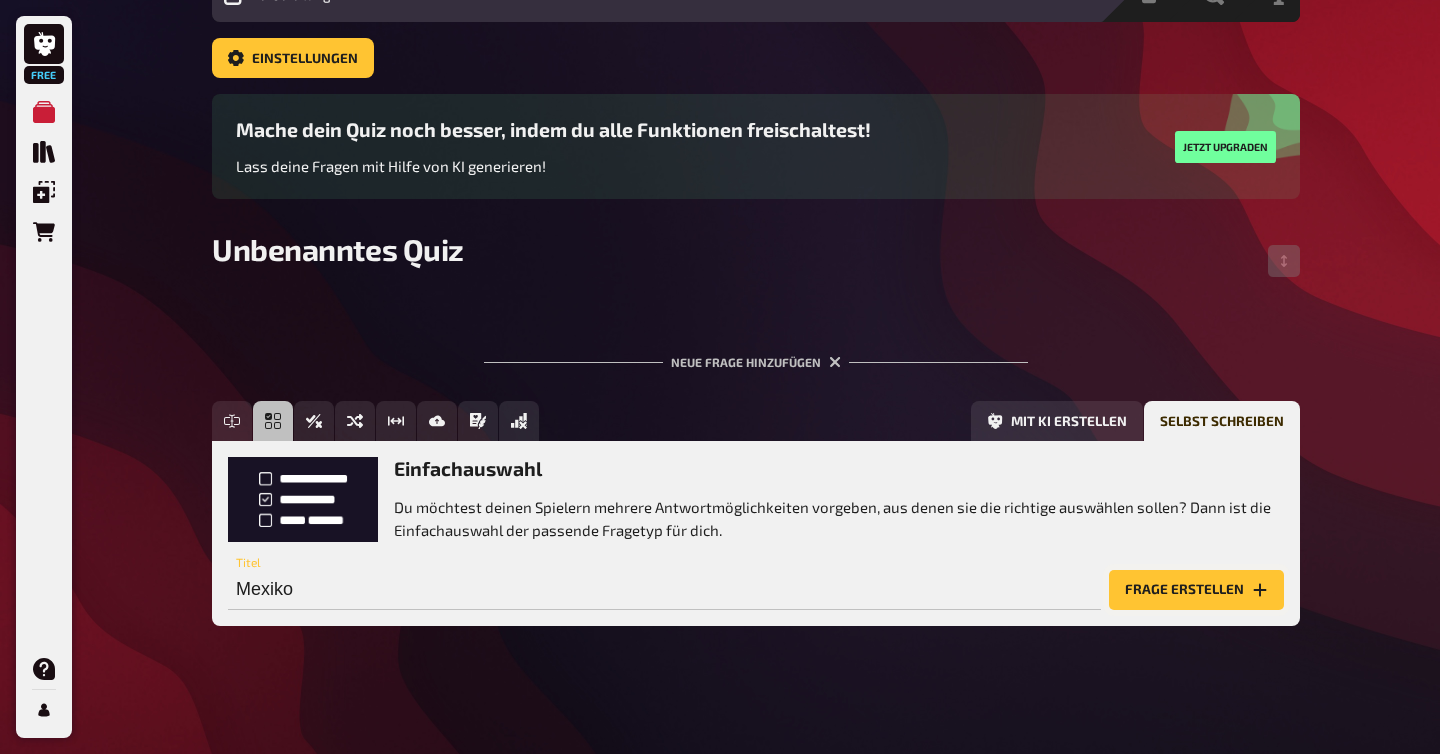 click on "Frage erstellen" at bounding box center [1196, 590] 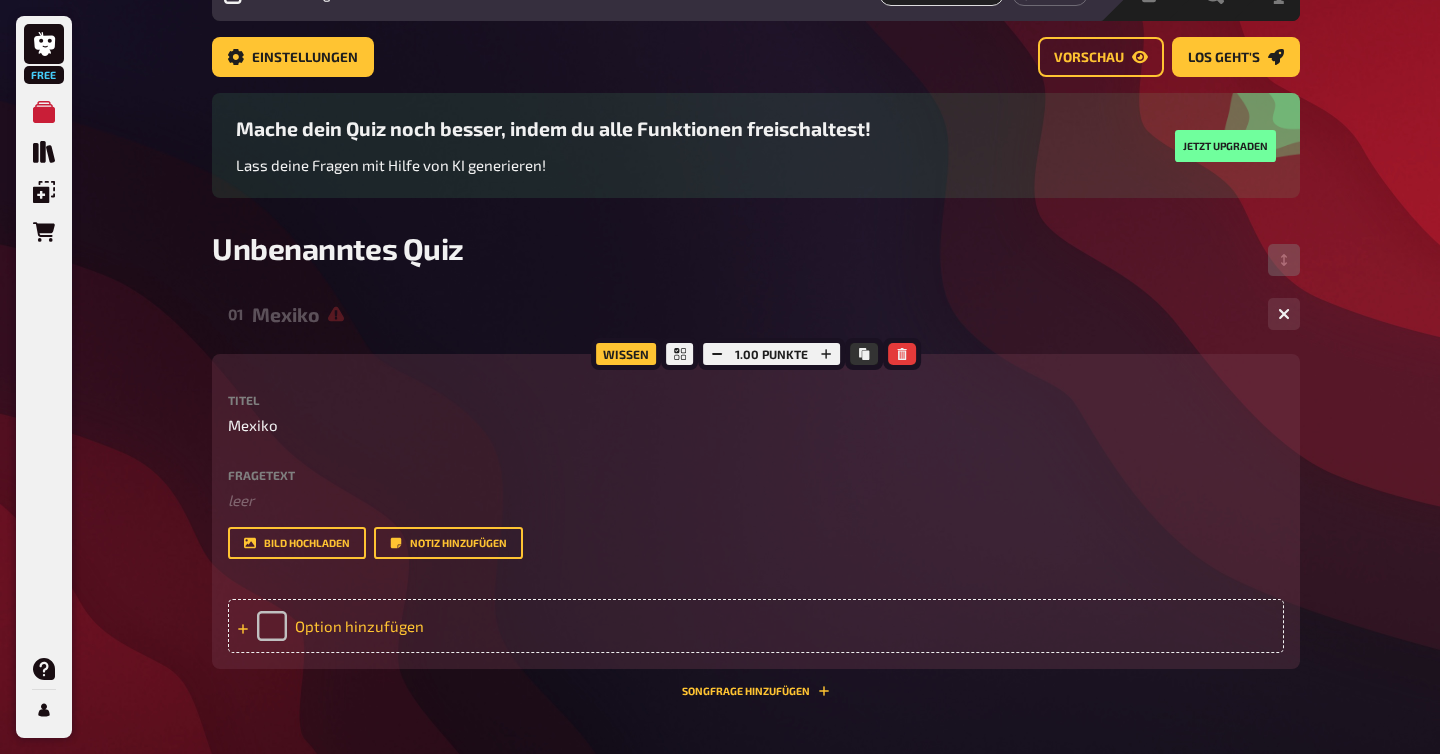 click on "Option hinzufügen" at bounding box center (756, 626) 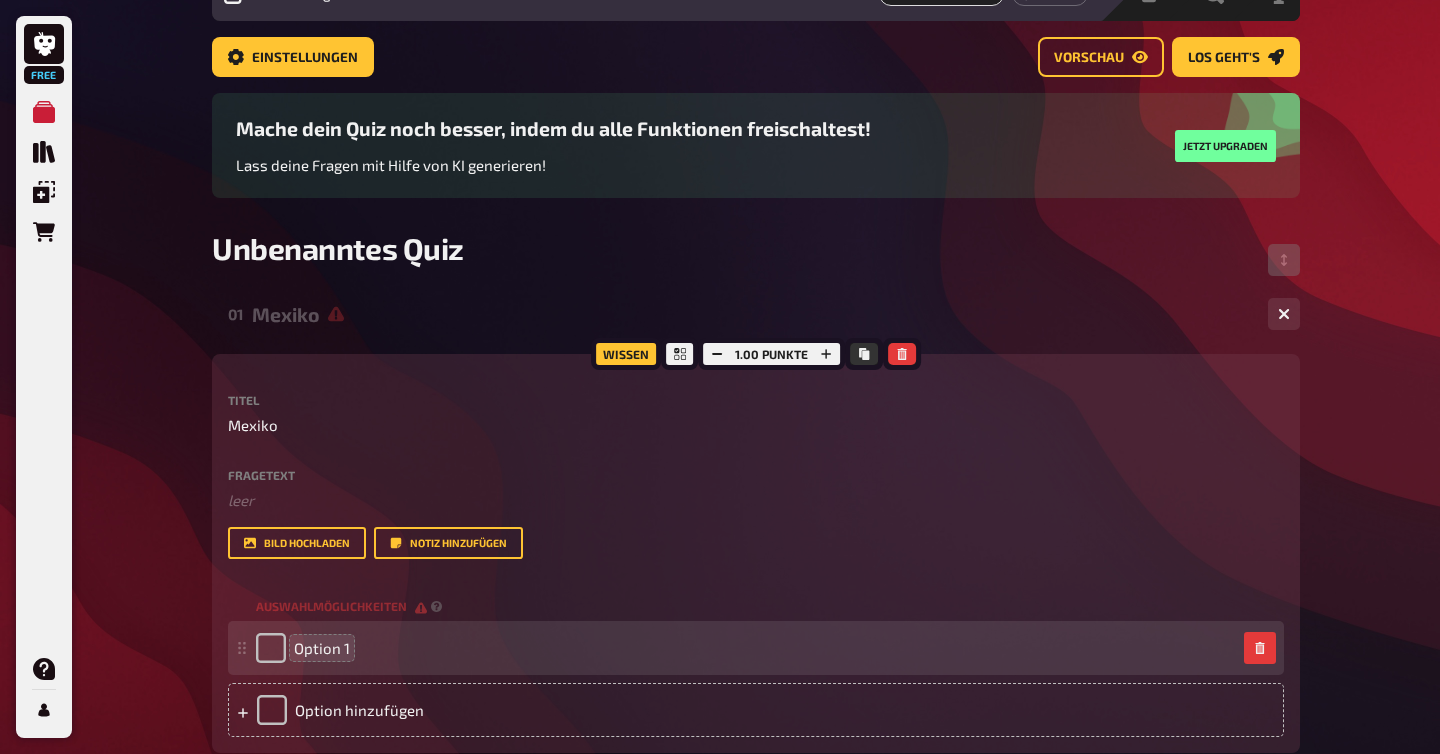 click on "Option 1" at bounding box center (322, 648) 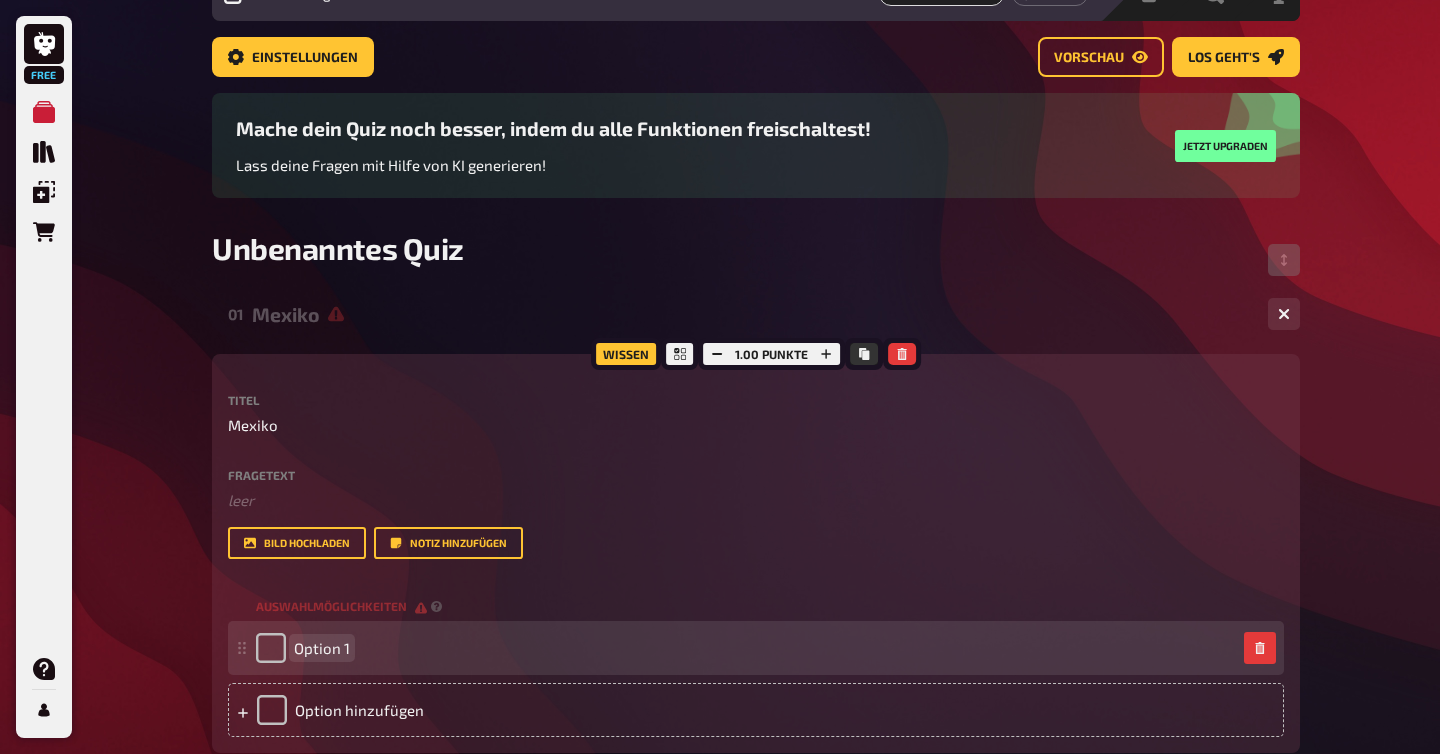 click on "Option 1" at bounding box center (746, 648) 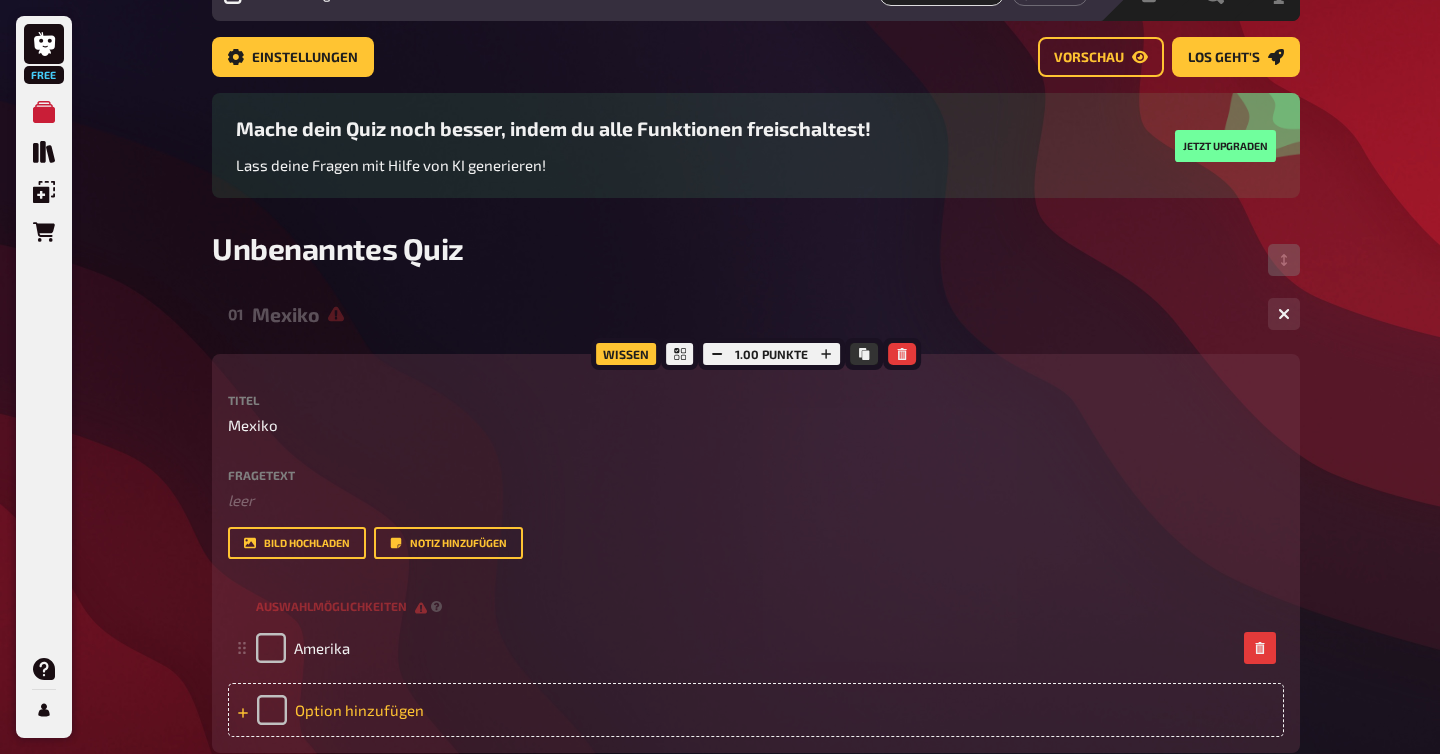 click on "Option hinzufügen" at bounding box center [756, 710] 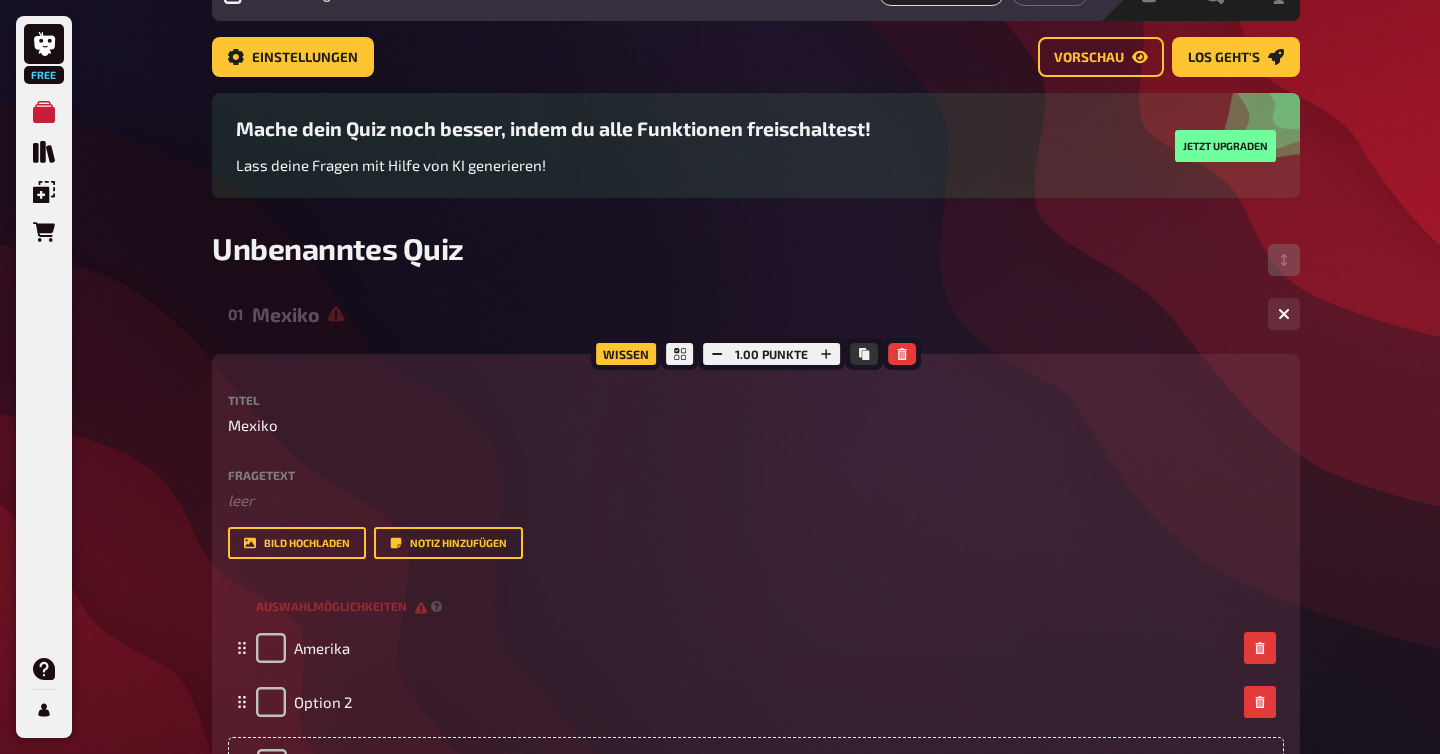 type 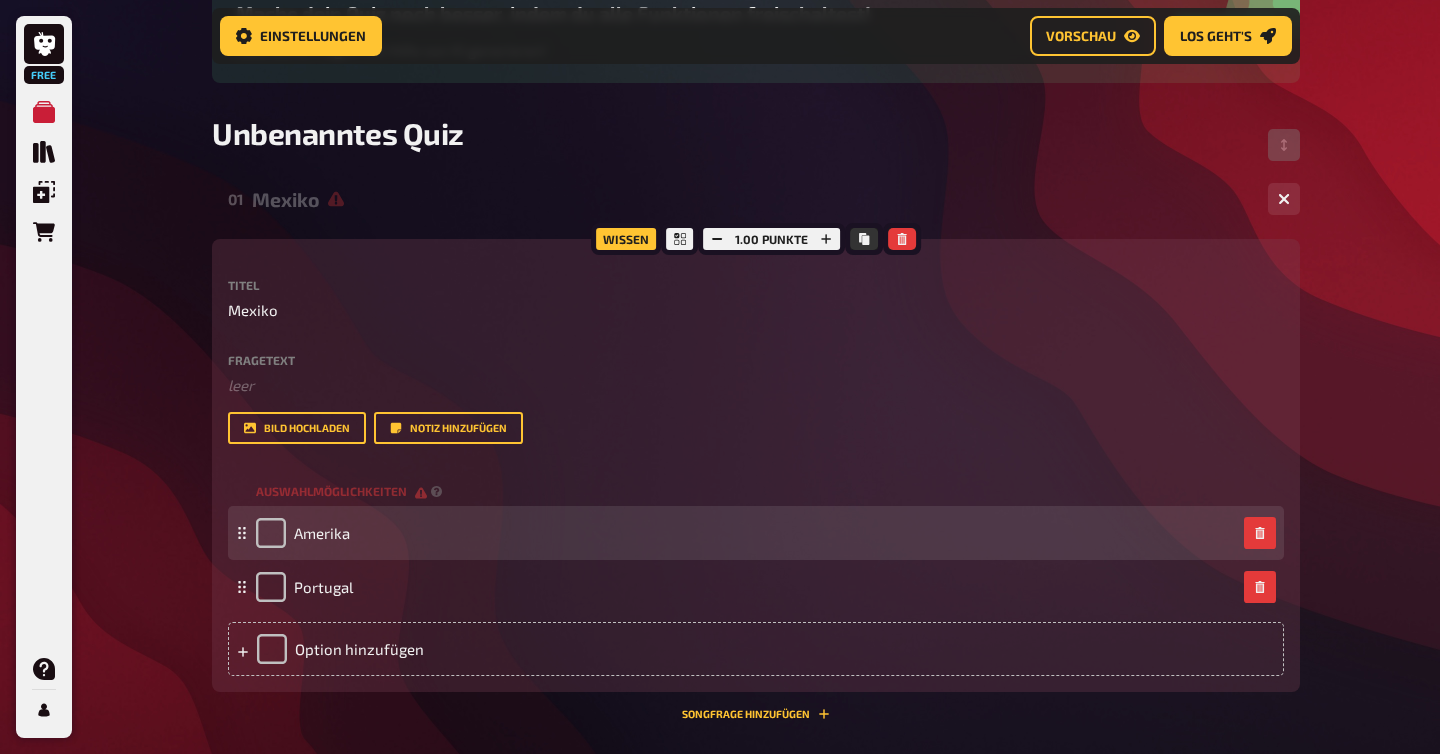 scroll, scrollTop: 328, scrollLeft: 0, axis: vertical 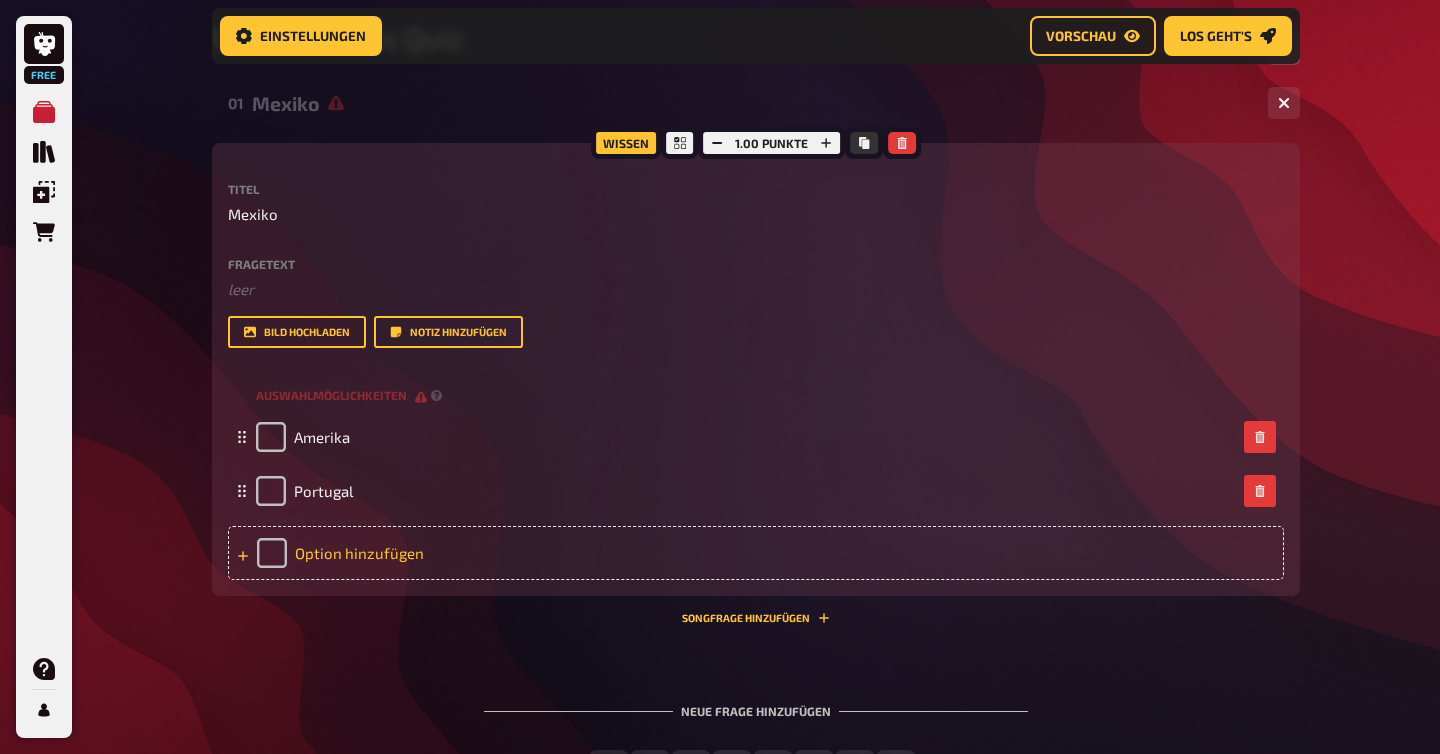click on "Option hinzufügen" at bounding box center [756, 553] 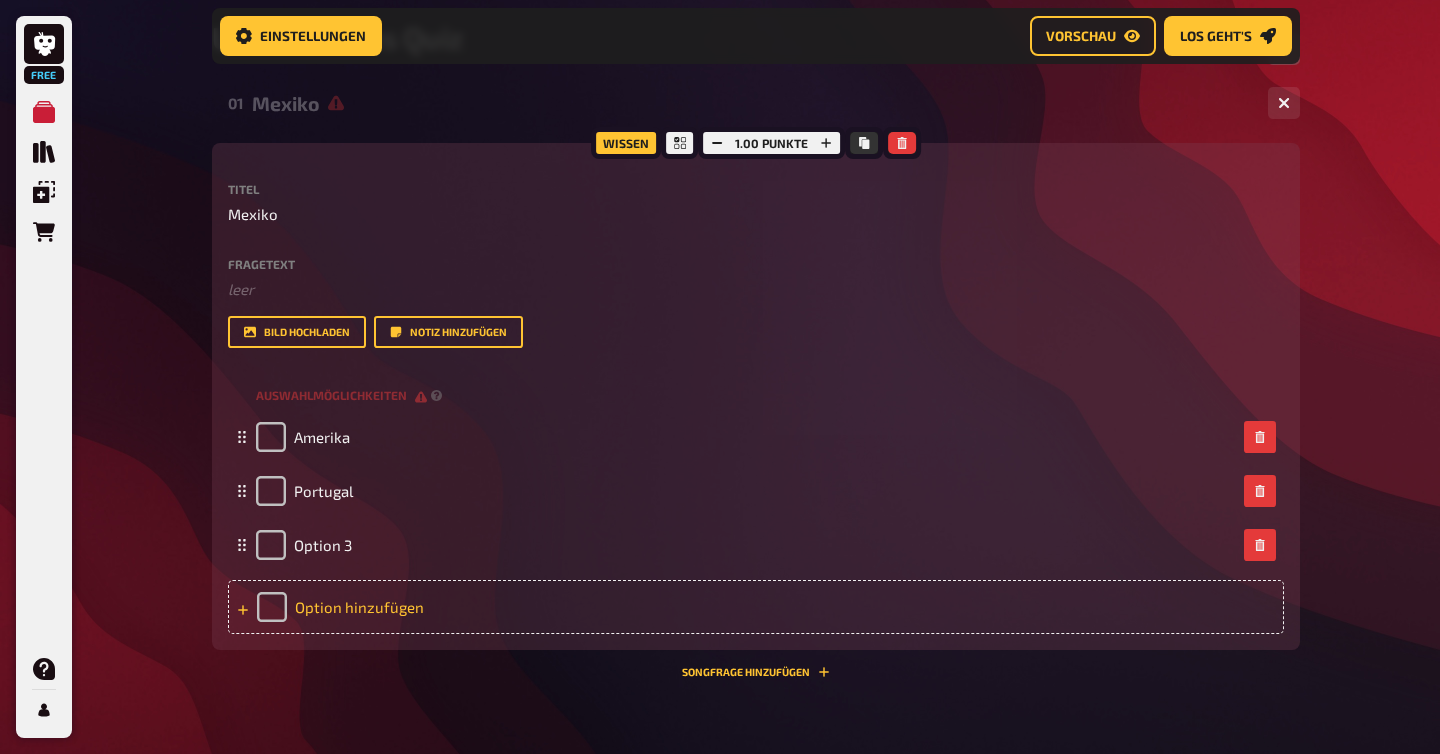 type 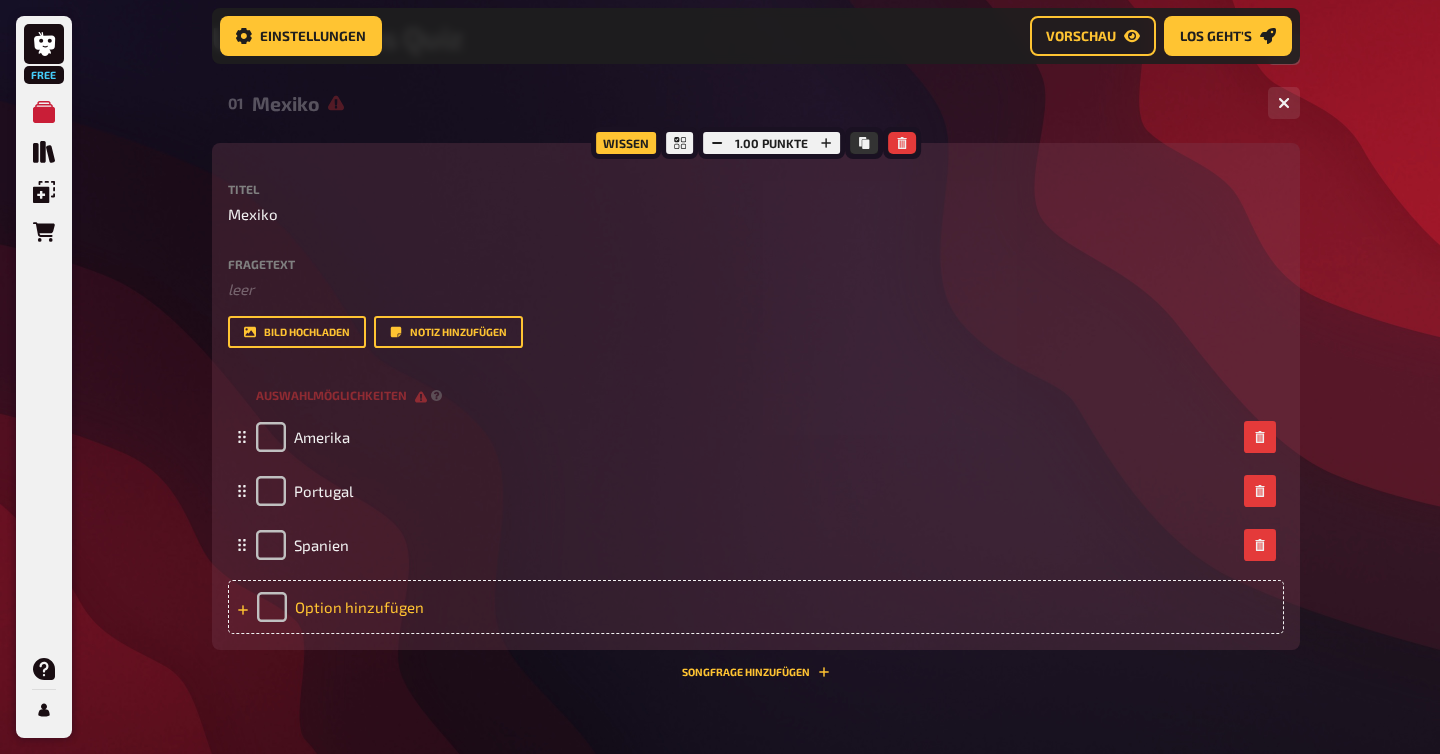 click on "Option hinzufügen" at bounding box center (756, 607) 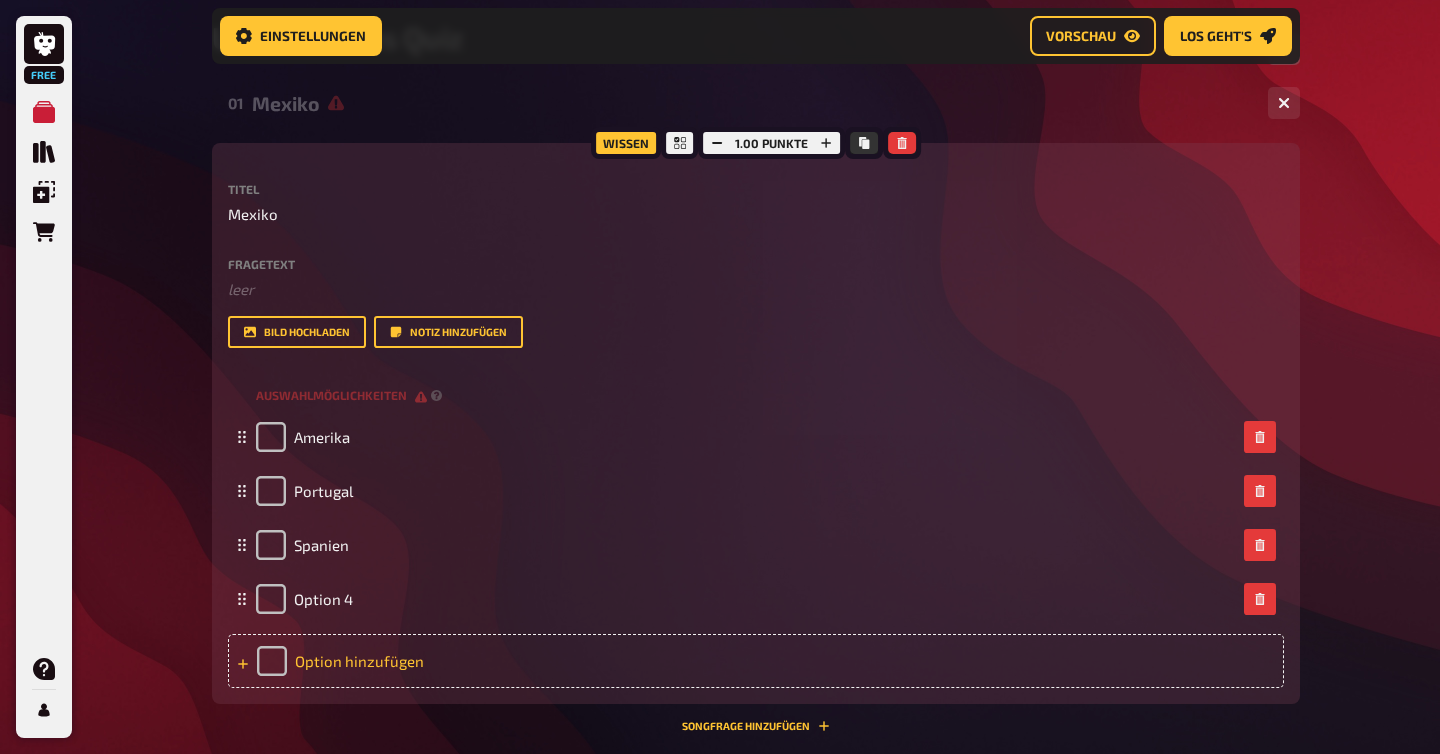 type 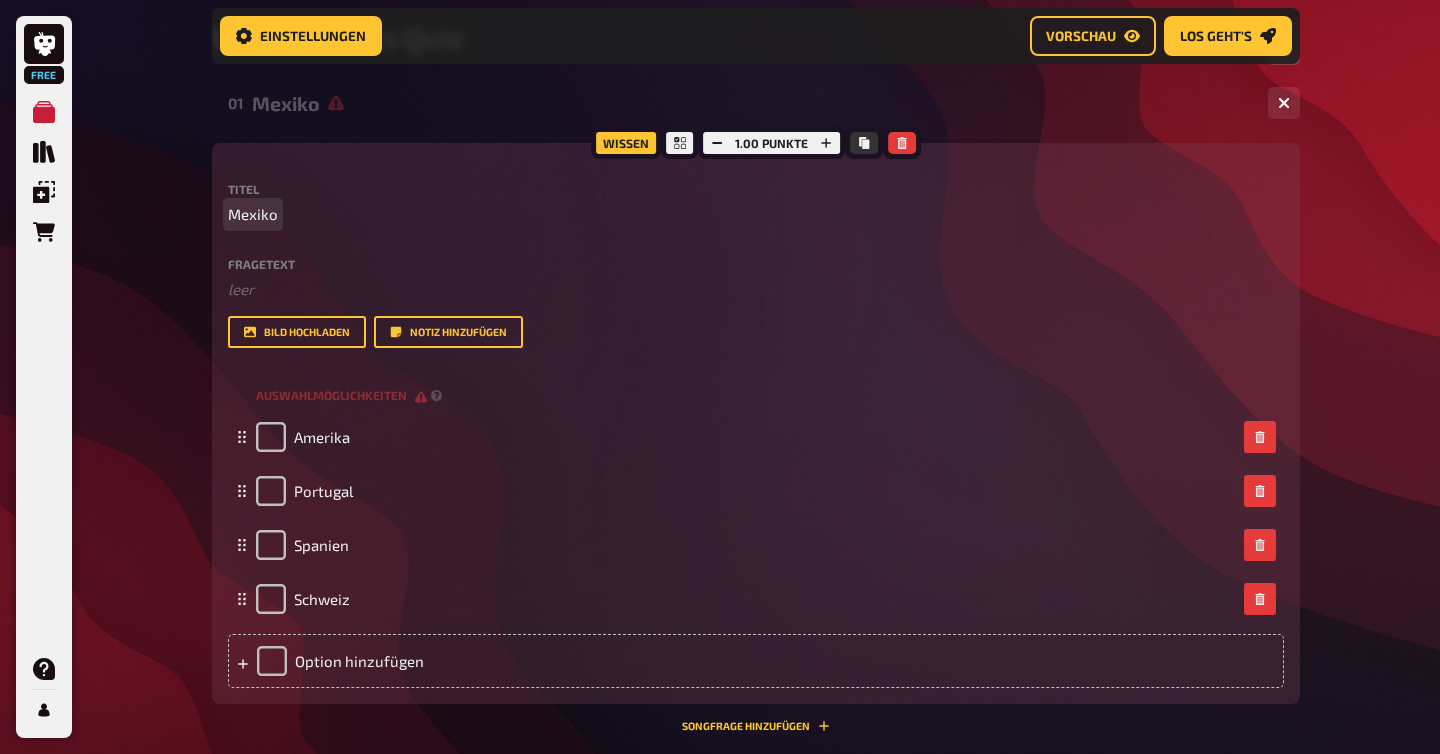 click on "Titel Mexiko Fragetext ﻿ leer Hier hinziehen für Dateiupload Bild hochladen   Notiz hinzufügen" at bounding box center [756, 265] 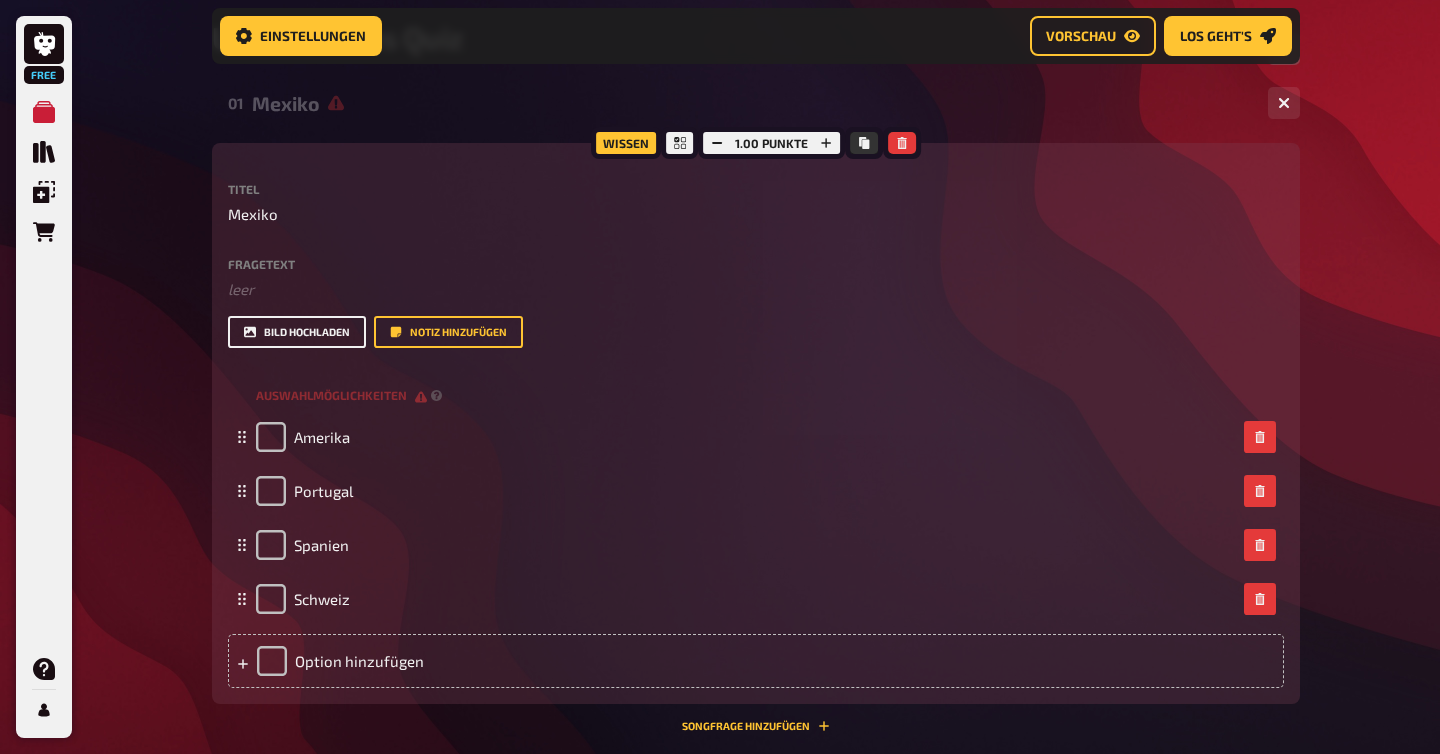 click on "Bild hochladen" at bounding box center (297, 332) 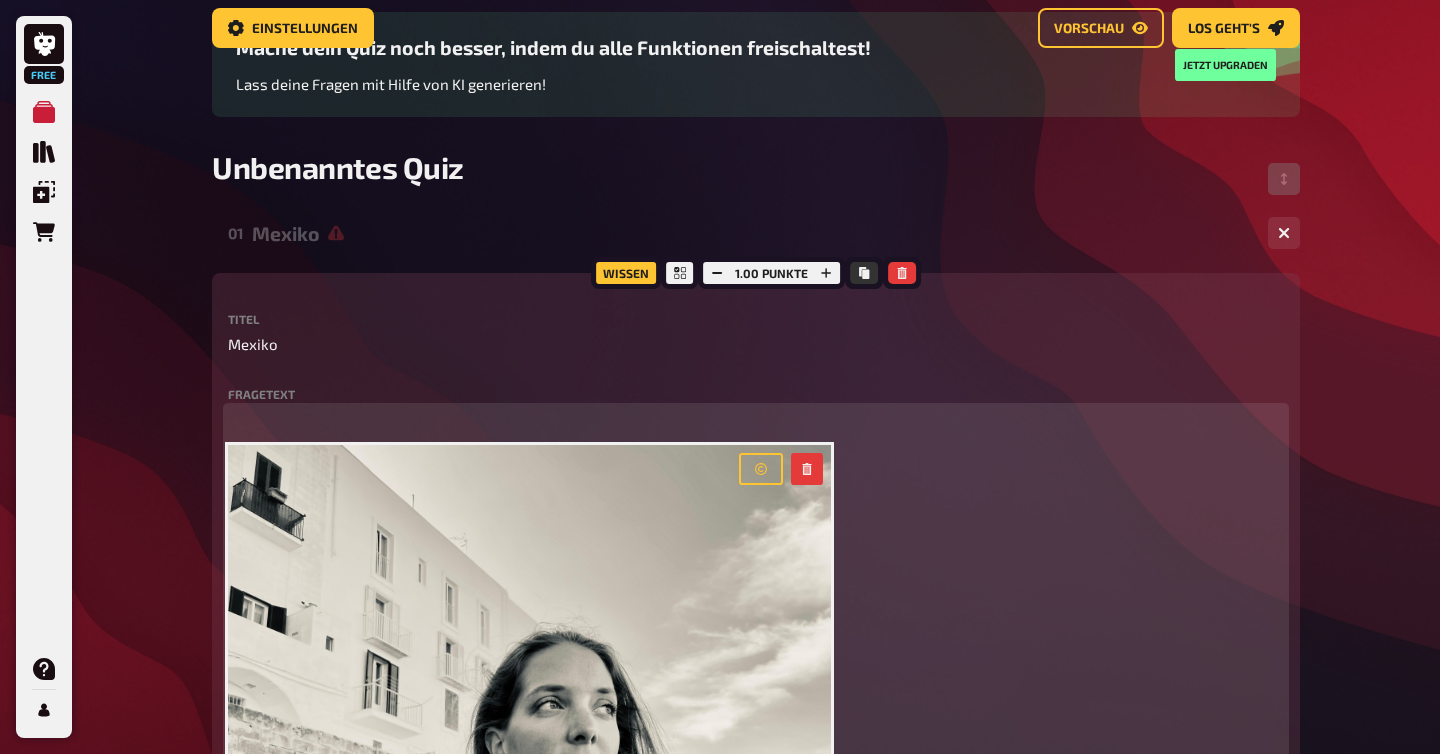 scroll, scrollTop: 0, scrollLeft: 0, axis: both 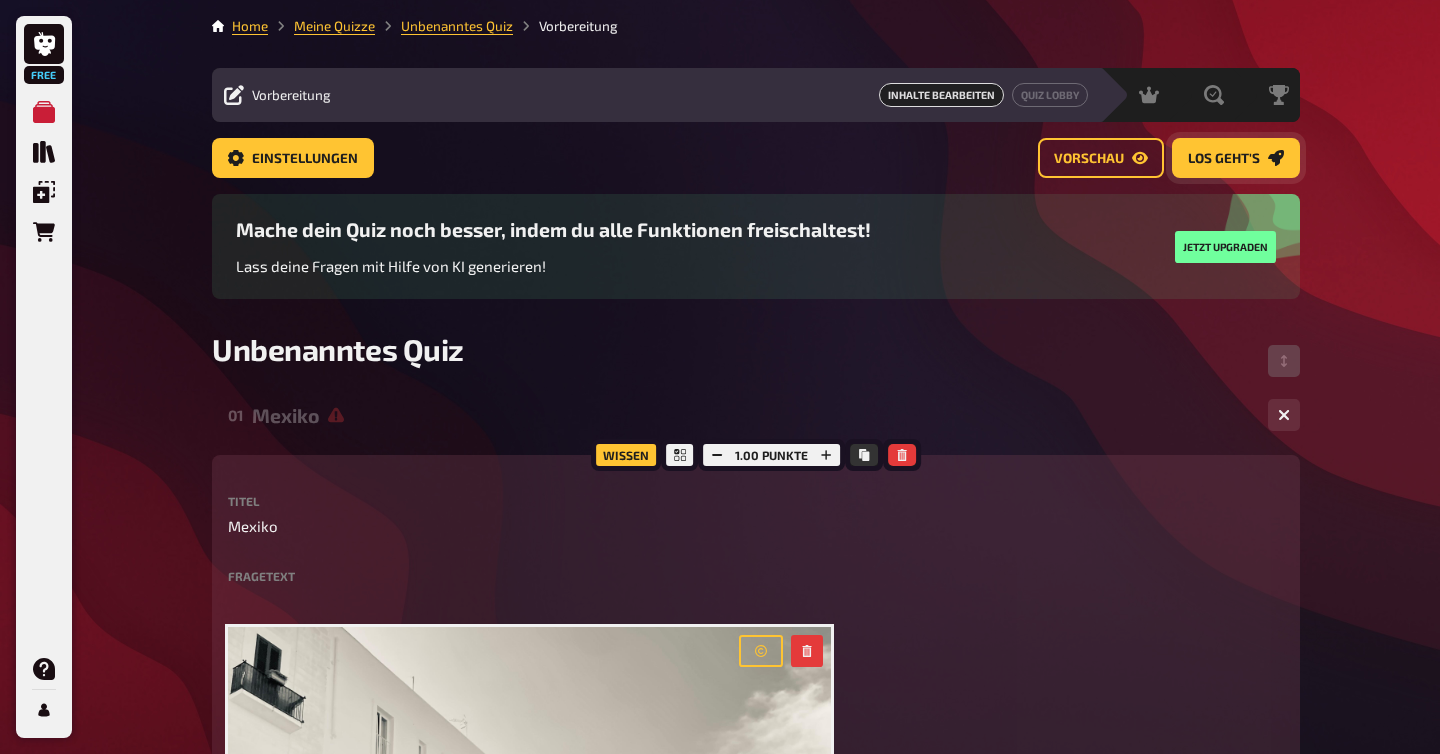 click on "Los geht's" at bounding box center [1236, 158] 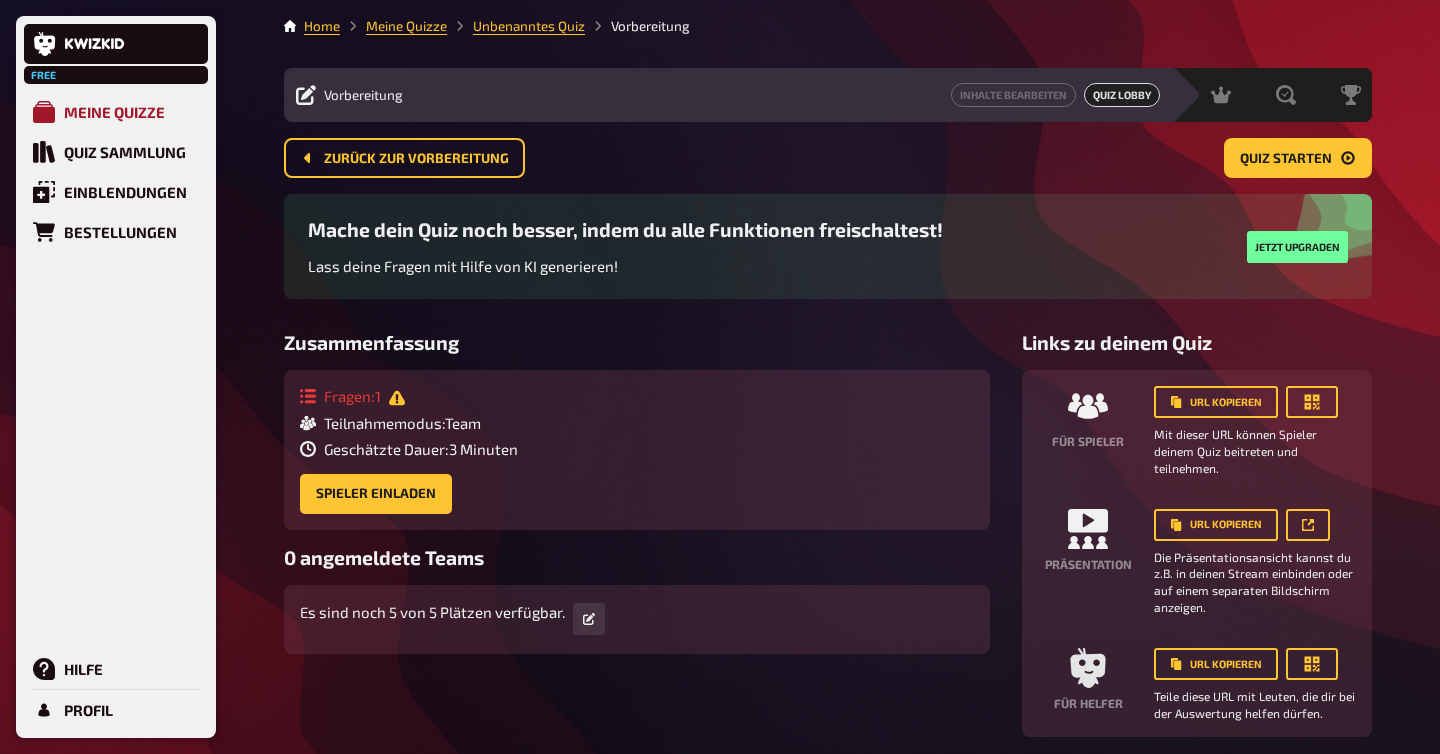 click 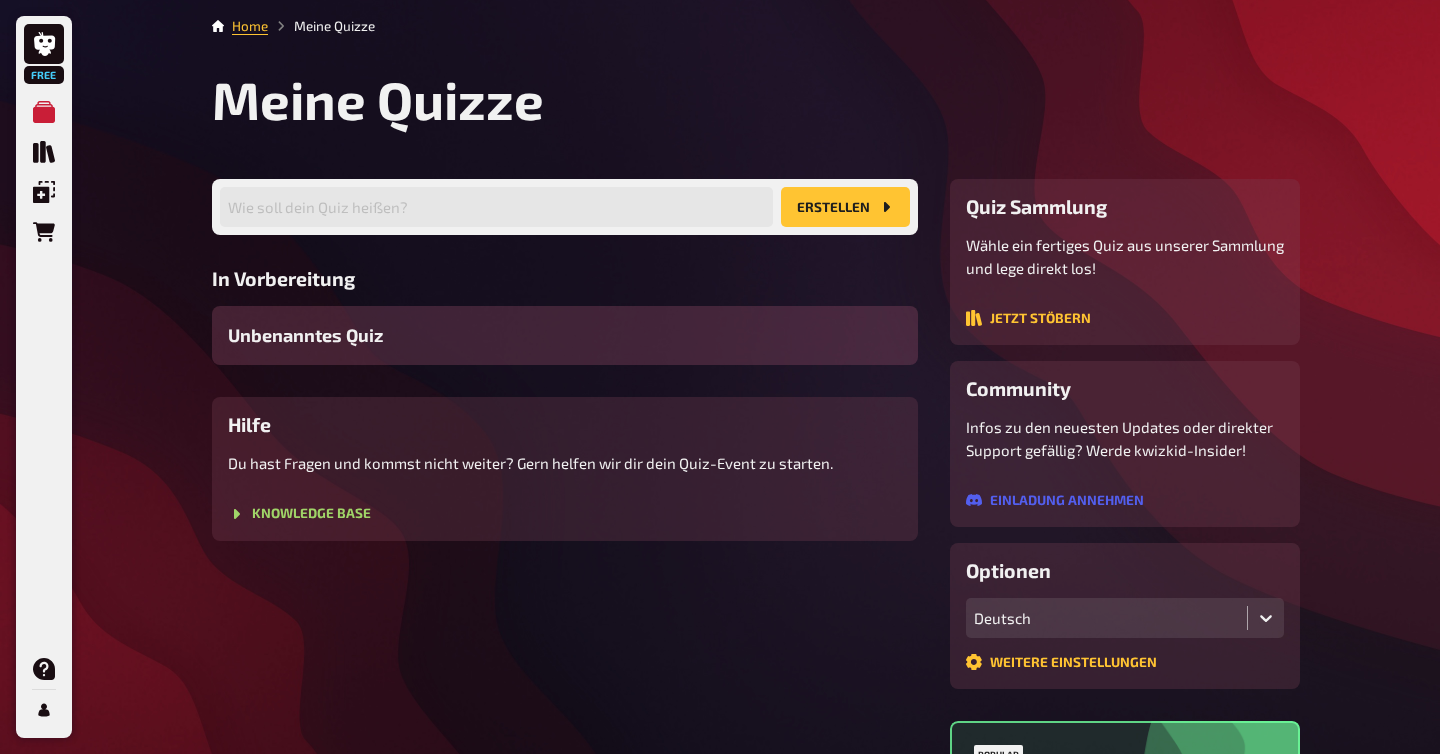 click on "Unbenanntes Quiz" at bounding box center (565, 335) 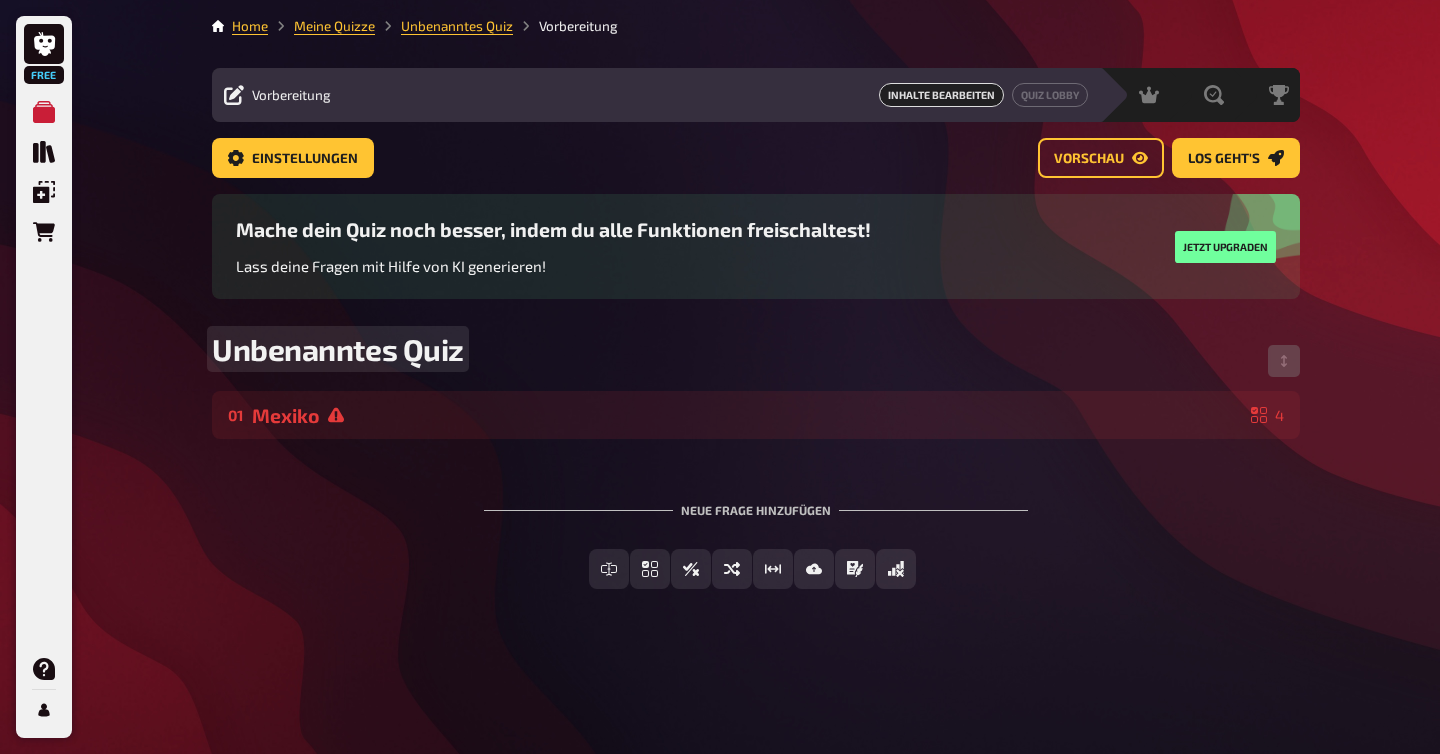 click on "Unbenanntes Quiz" at bounding box center [338, 349] 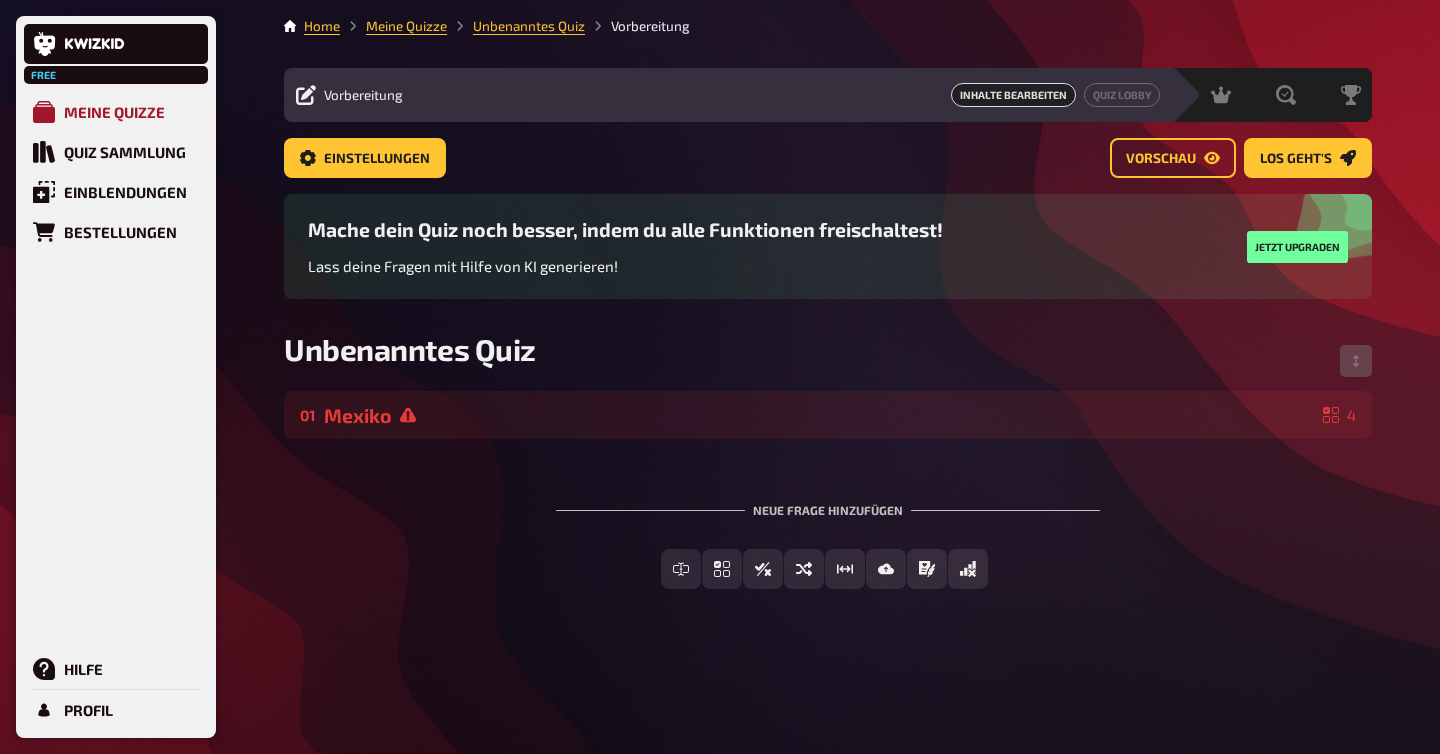 click on "Meine Quizze" at bounding box center (114, 112) 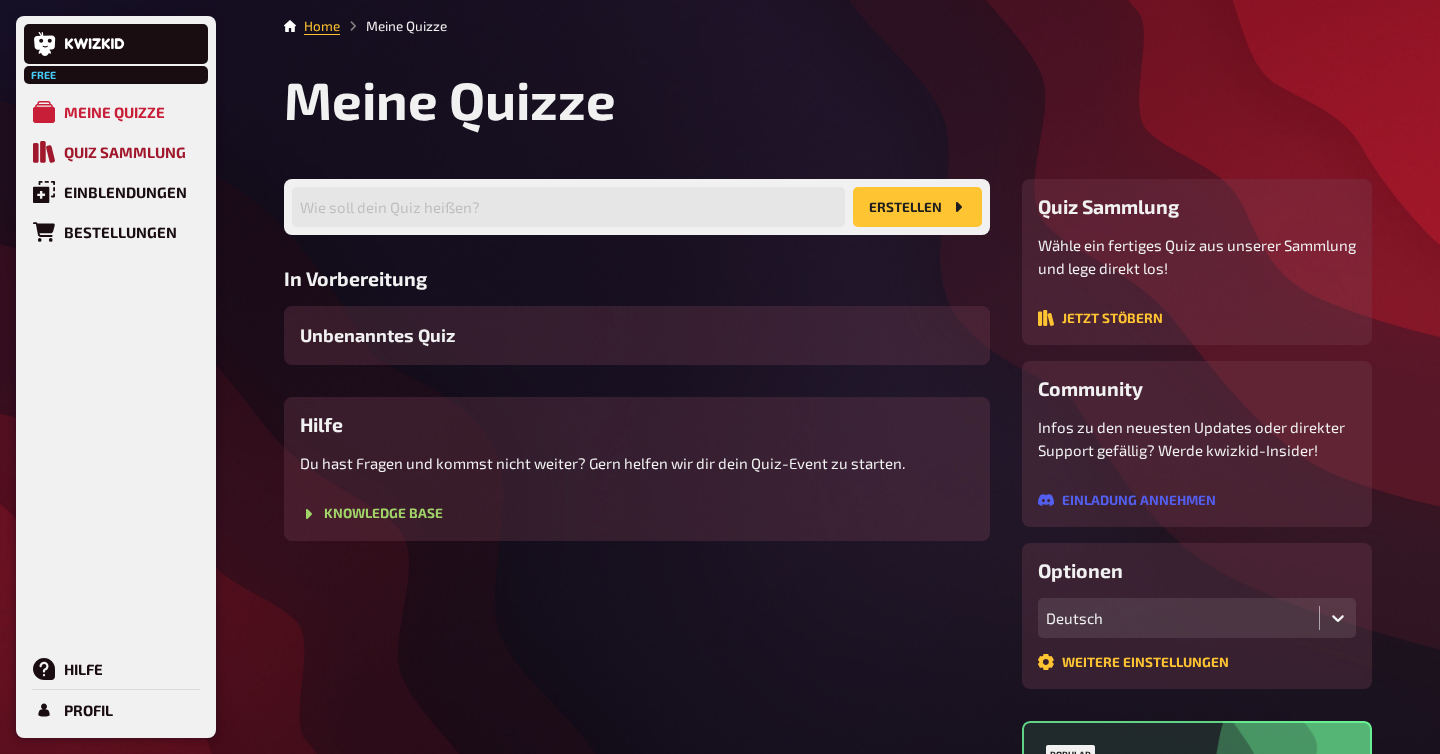 click on "Quiz Sammlung" at bounding box center [125, 152] 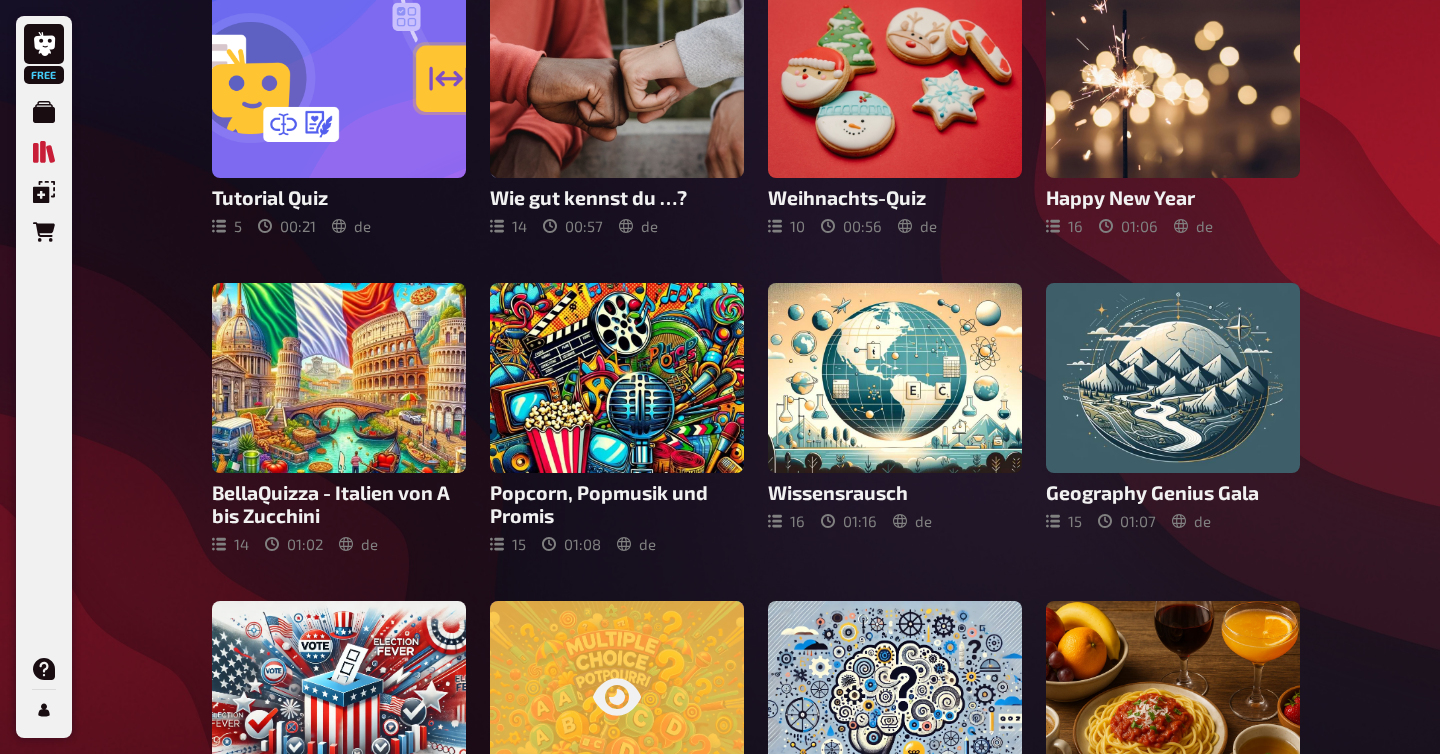 scroll, scrollTop: 0, scrollLeft: 0, axis: both 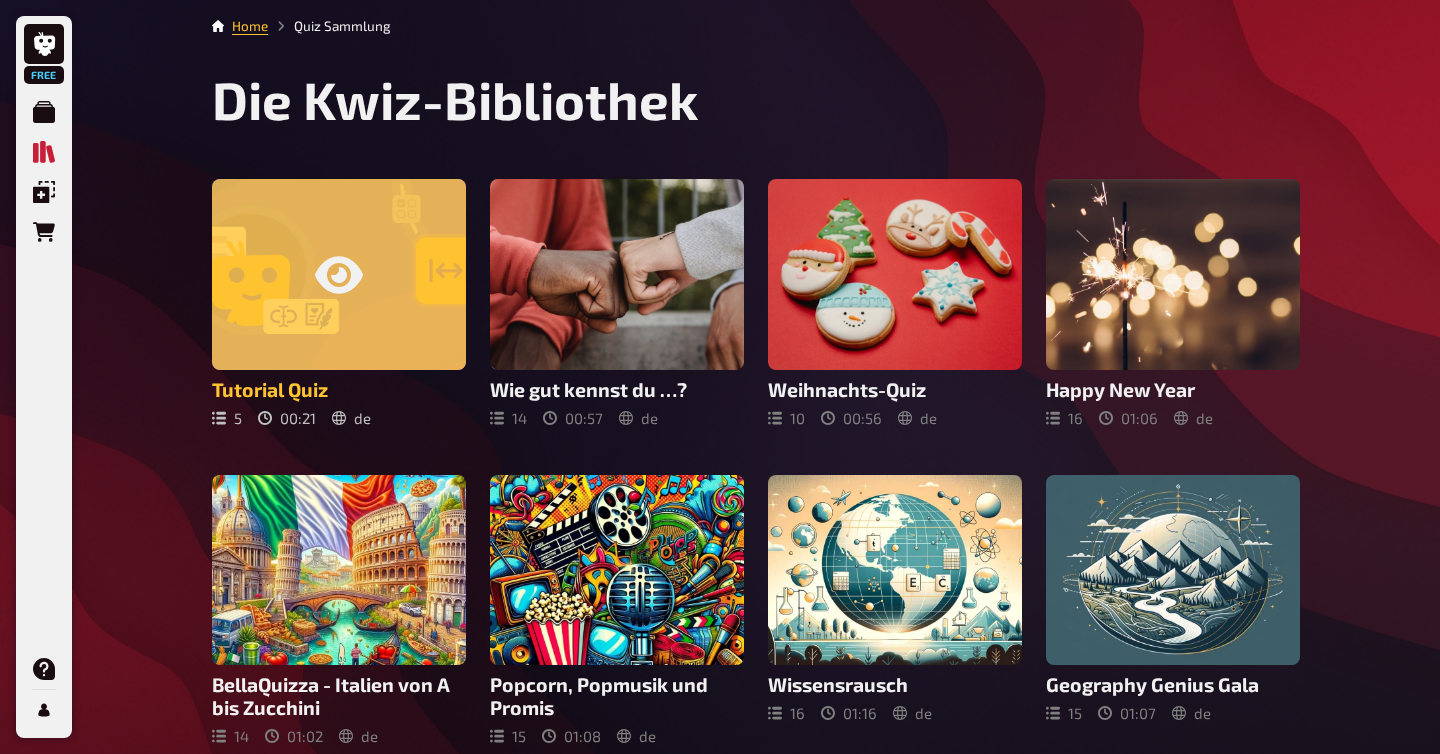 click at bounding box center (339, 274) 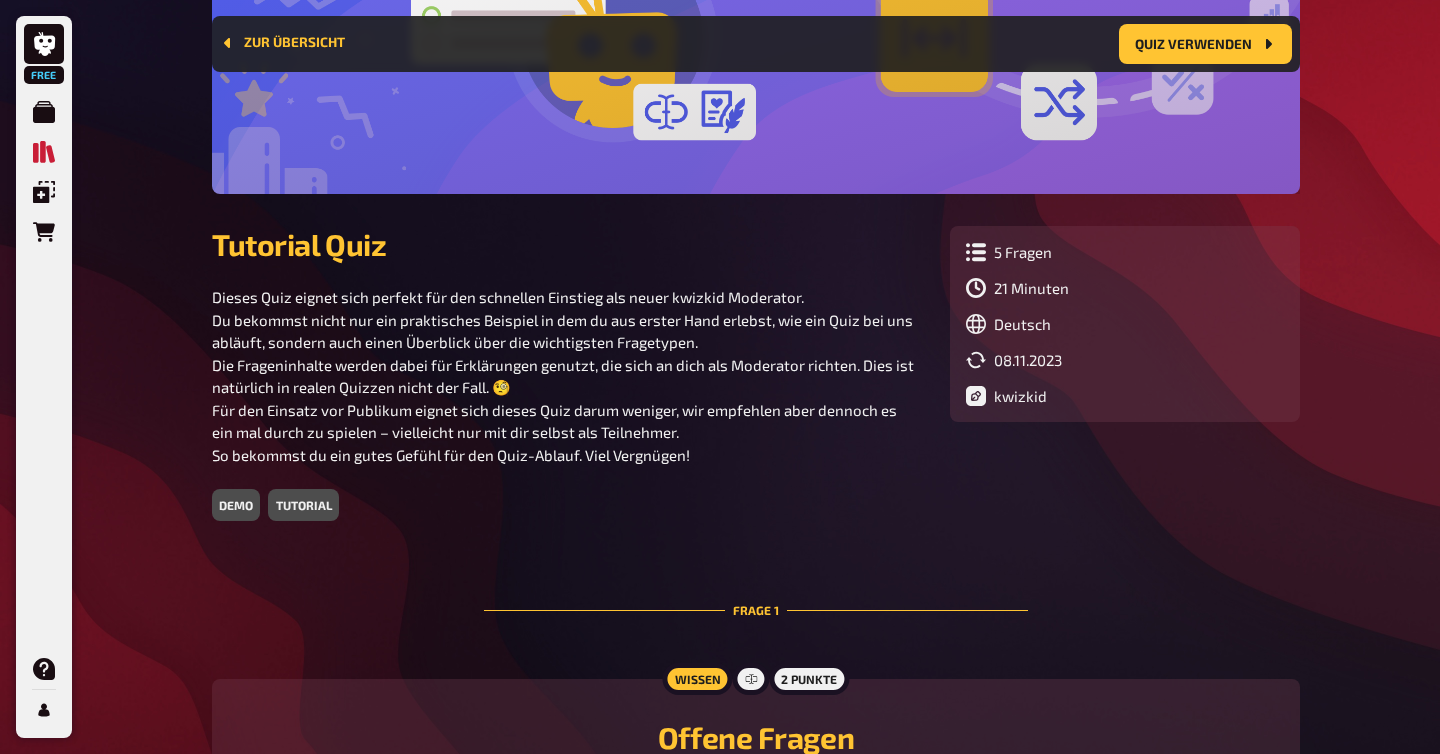 scroll, scrollTop: 262, scrollLeft: 0, axis: vertical 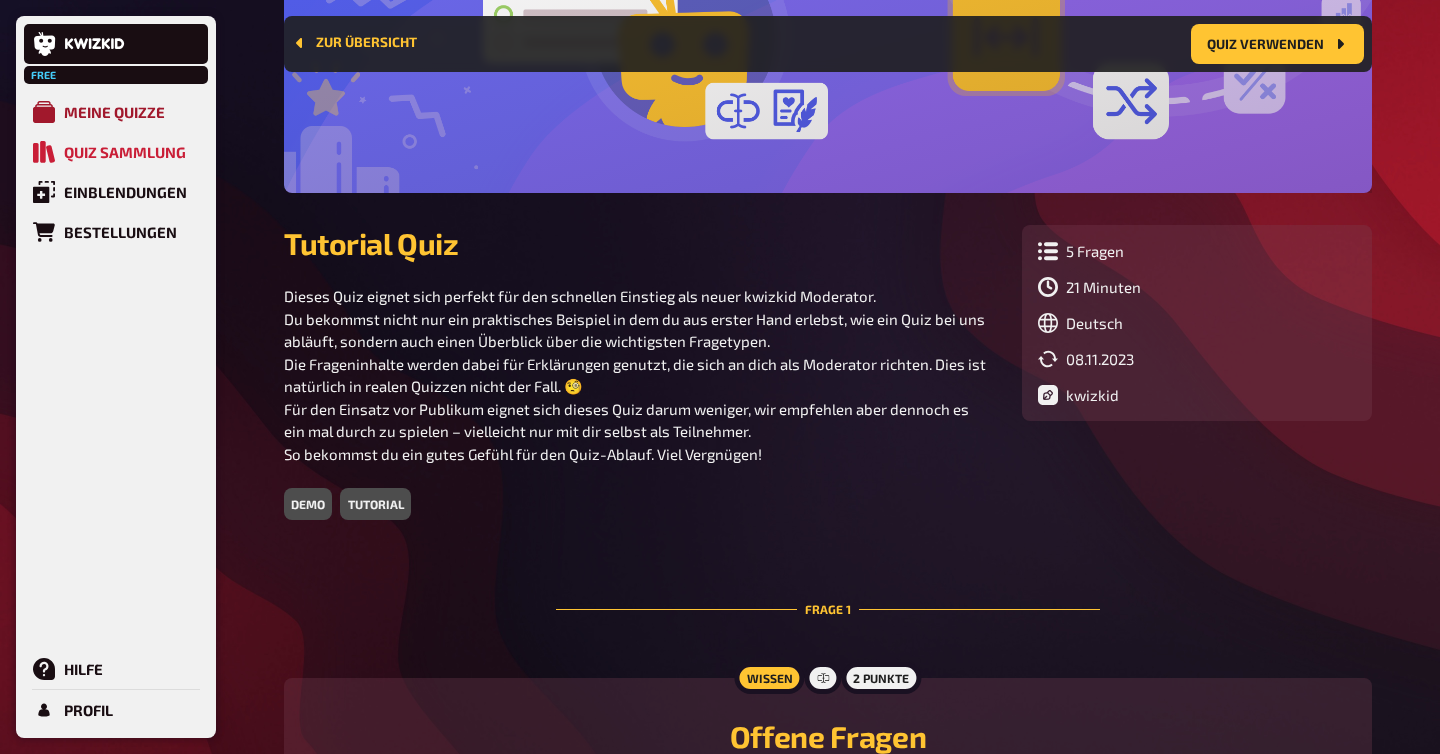 click on "Meine Quizze" at bounding box center [114, 112] 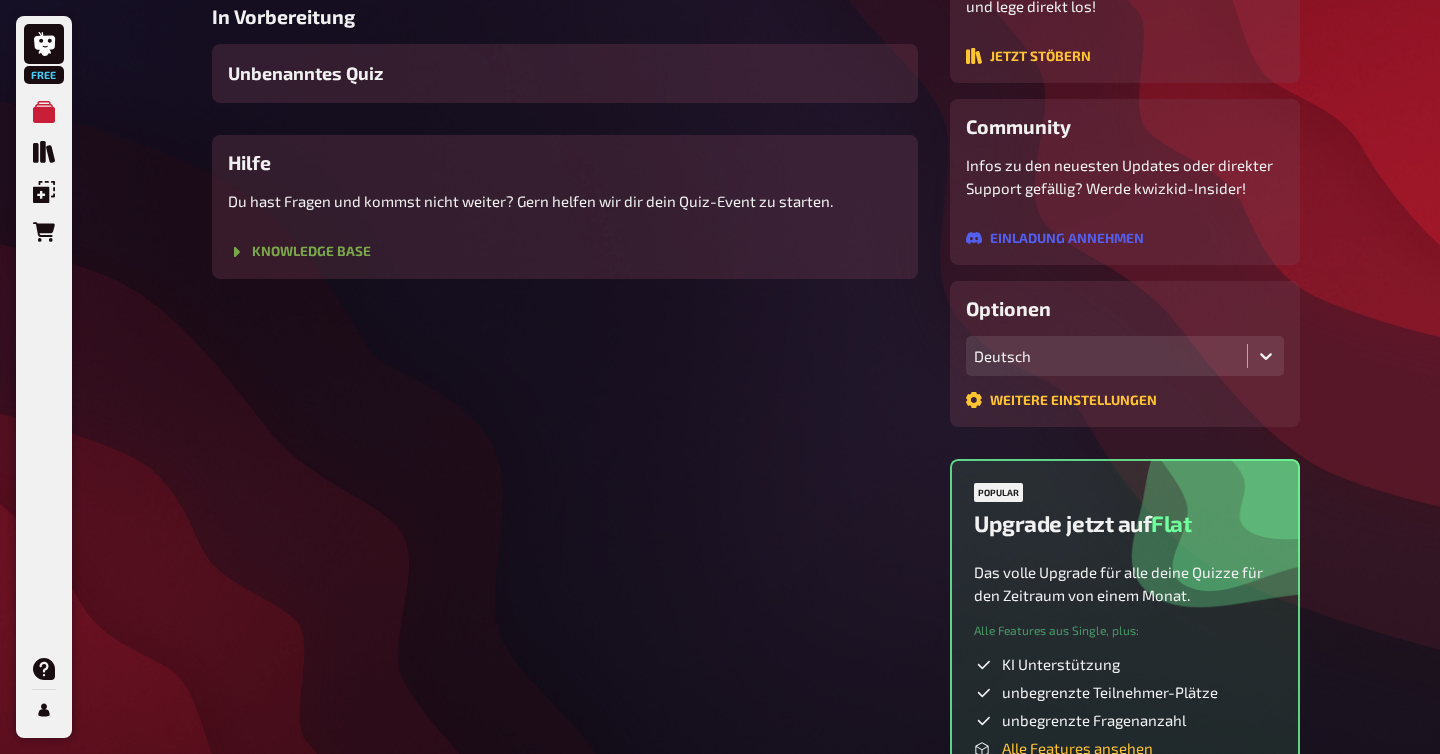 click 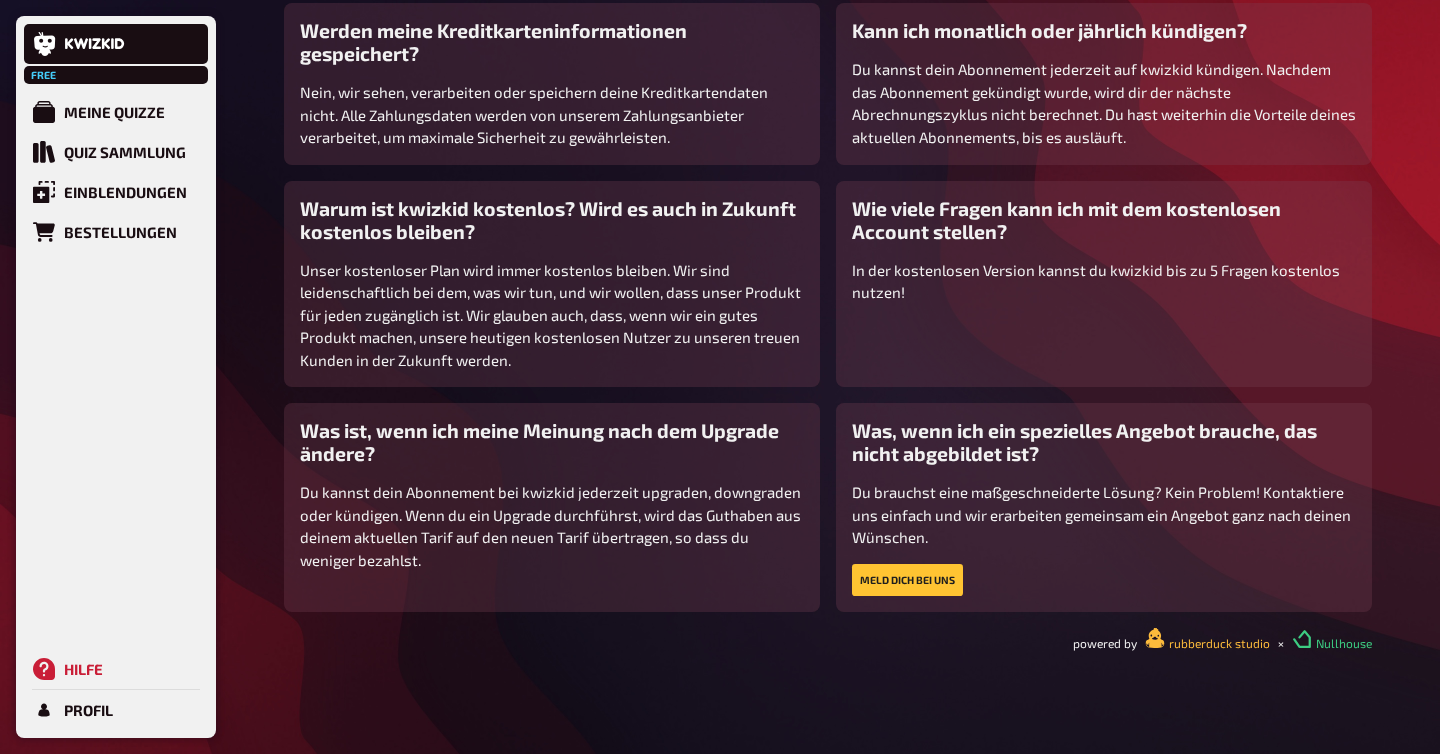 scroll, scrollTop: 390, scrollLeft: 0, axis: vertical 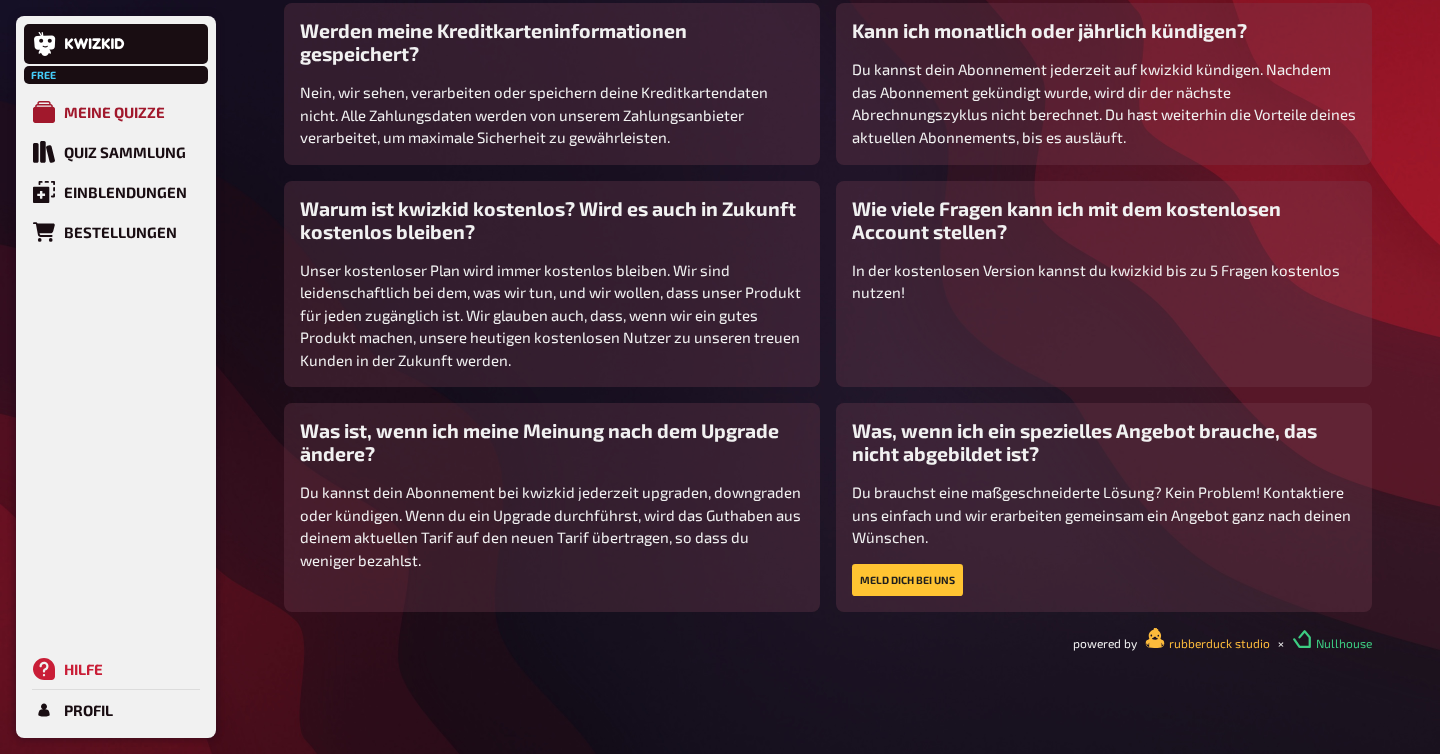 click 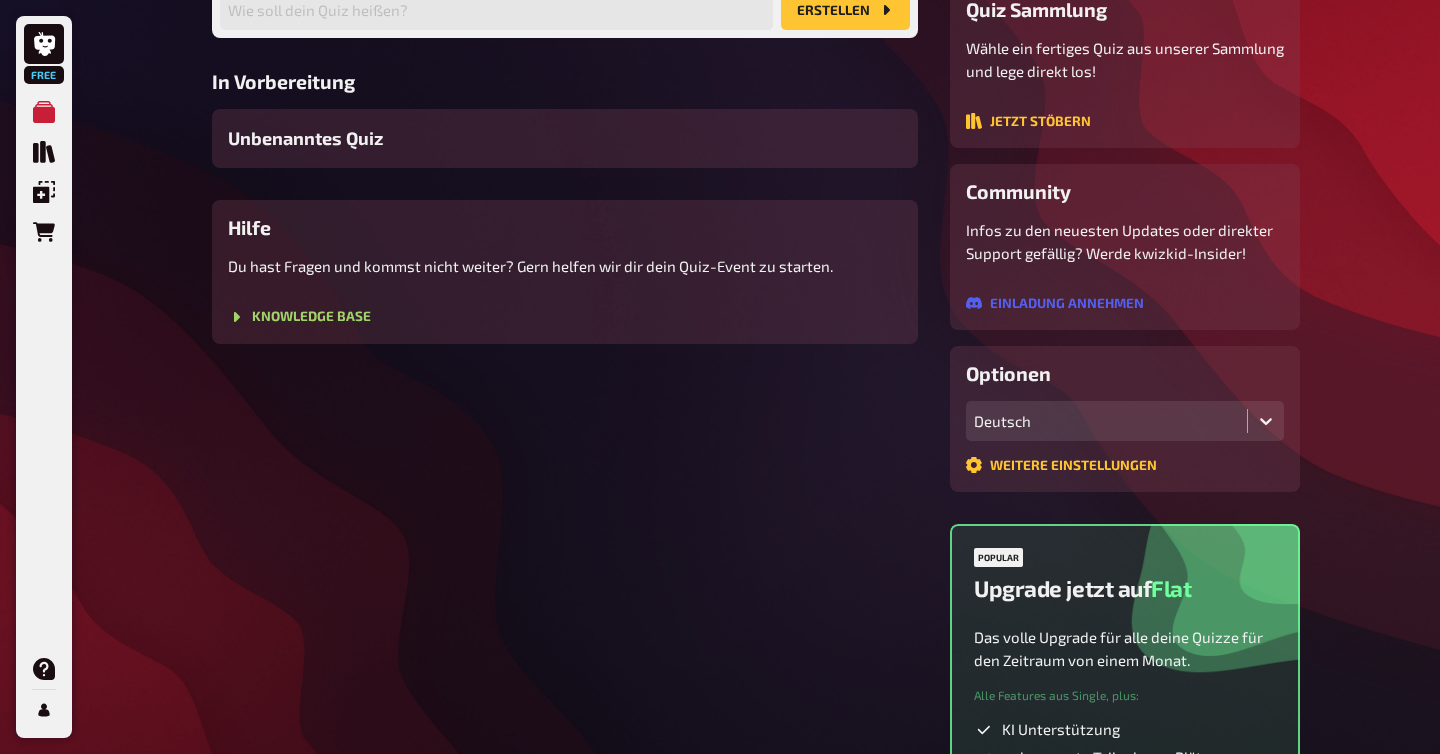 scroll, scrollTop: 0, scrollLeft: 0, axis: both 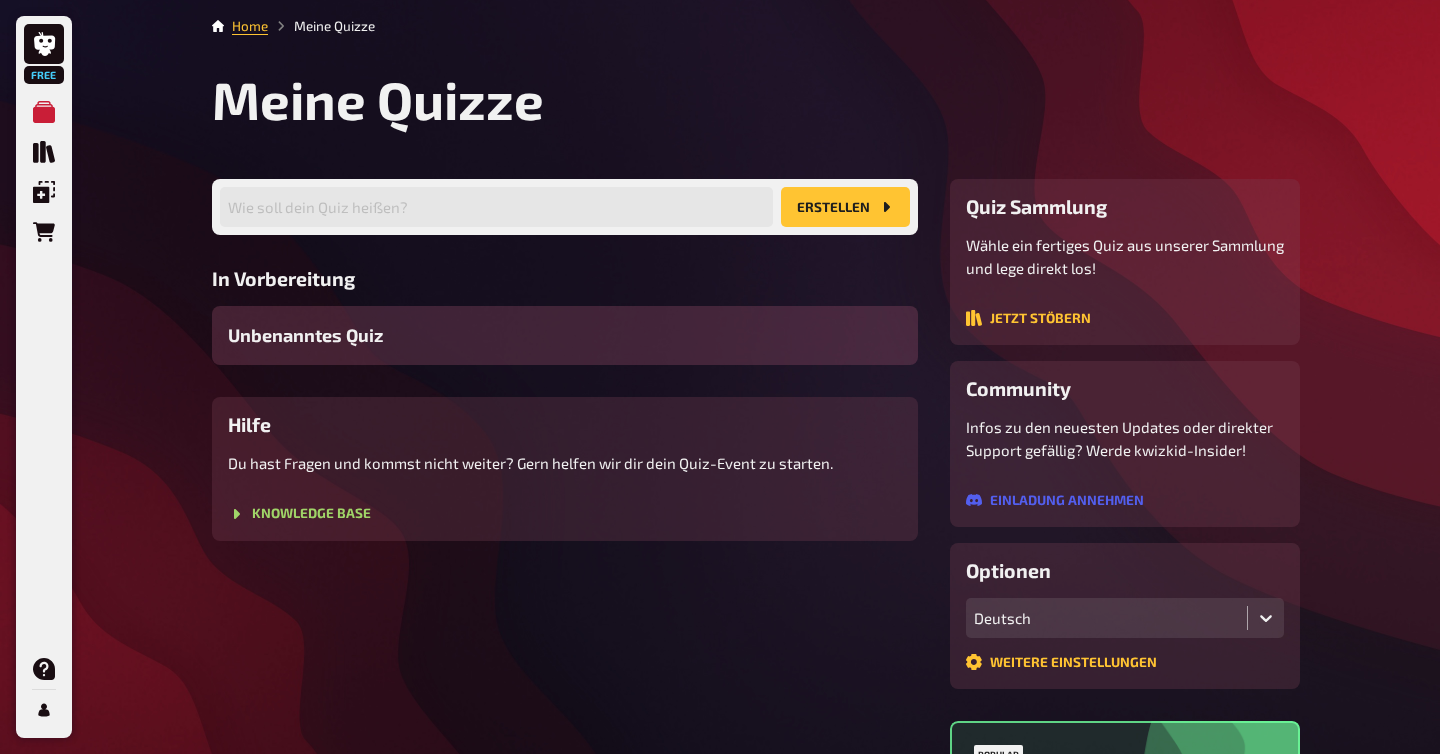 click on "Unbenanntes Quiz" at bounding box center [305, 335] 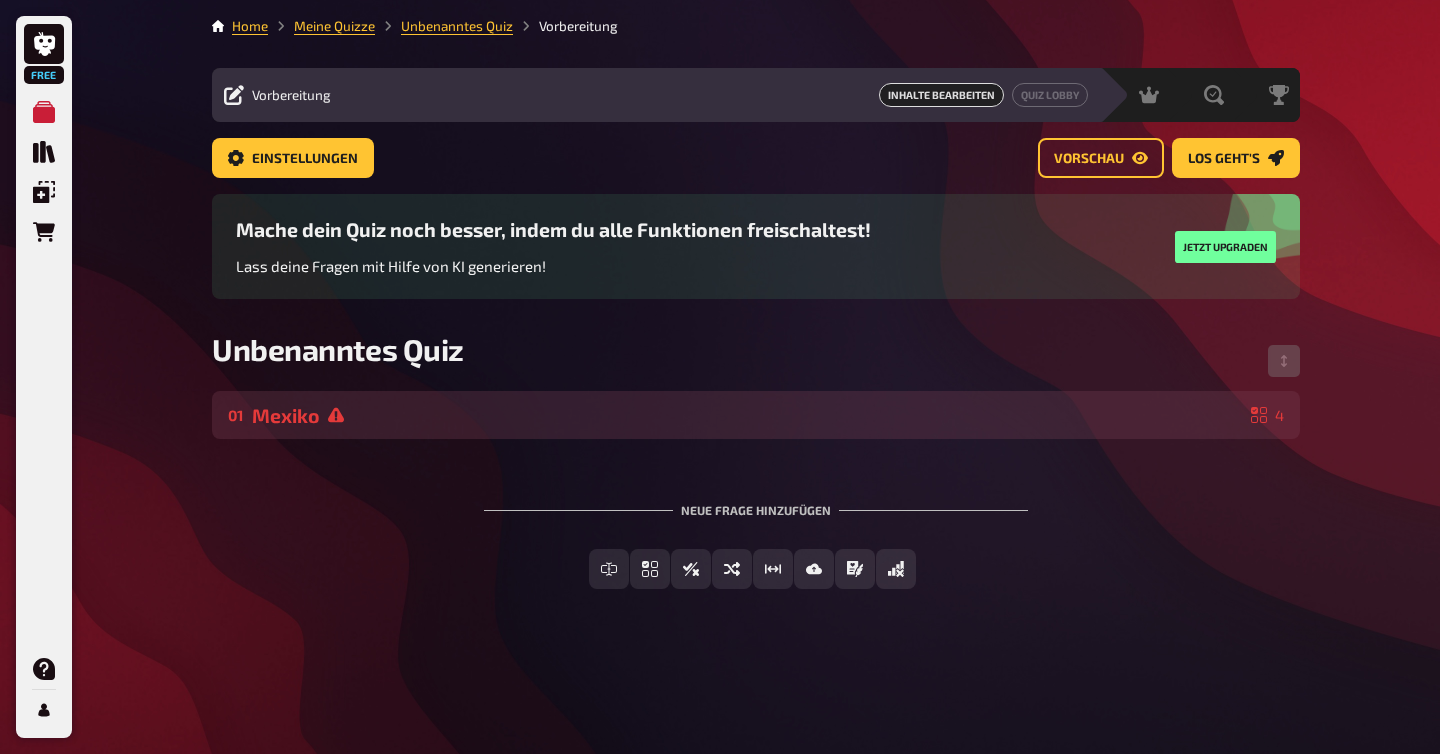 click on "01 Mexiko 4" at bounding box center [756, 415] 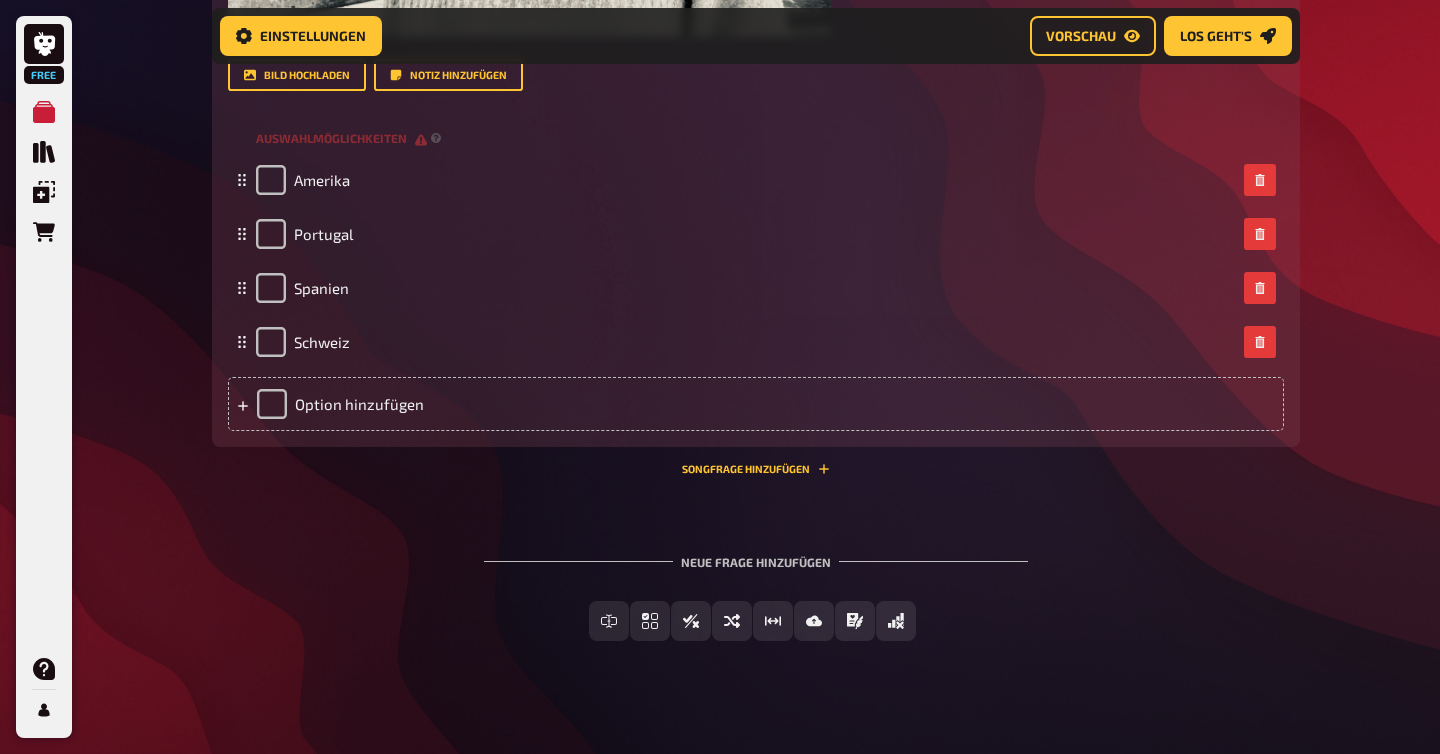 scroll, scrollTop: 1225, scrollLeft: 0, axis: vertical 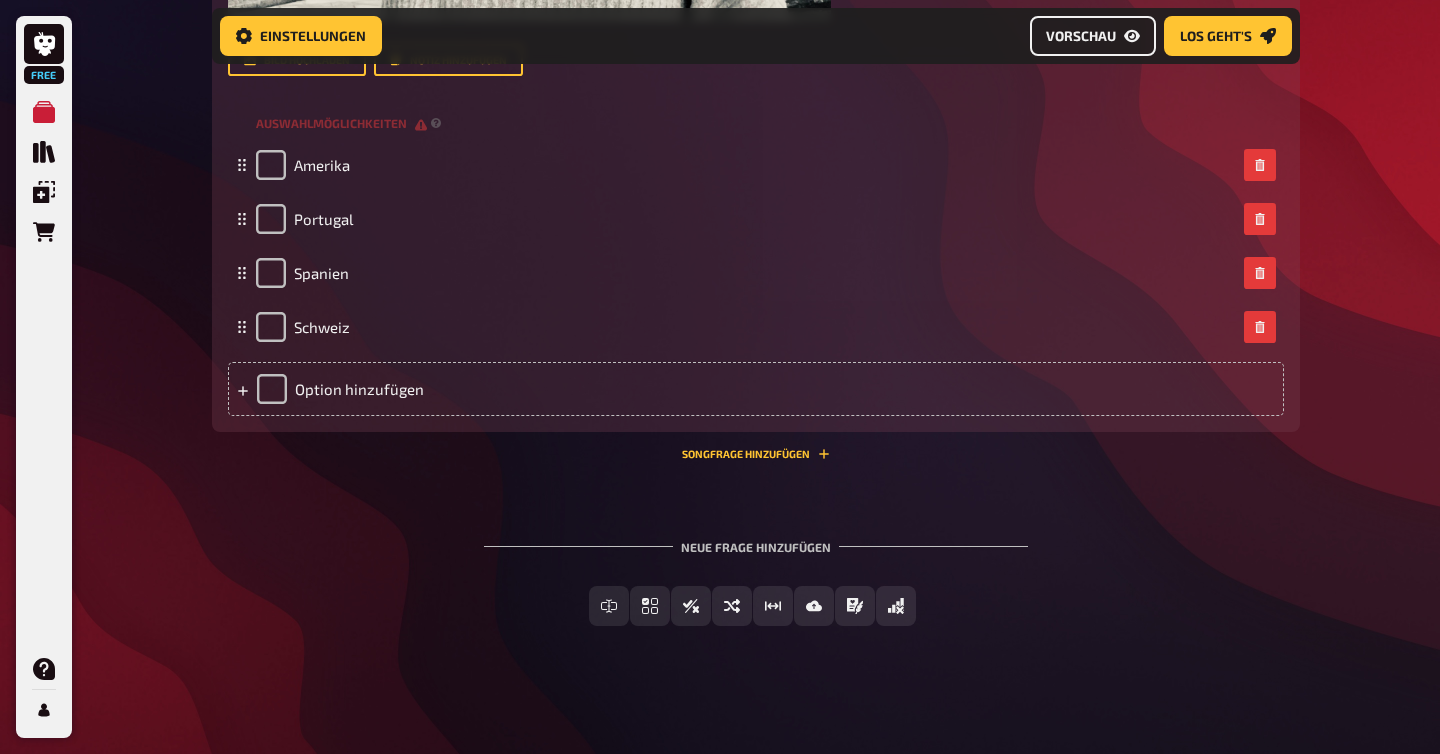 click on "Vorschau" at bounding box center [1093, 36] 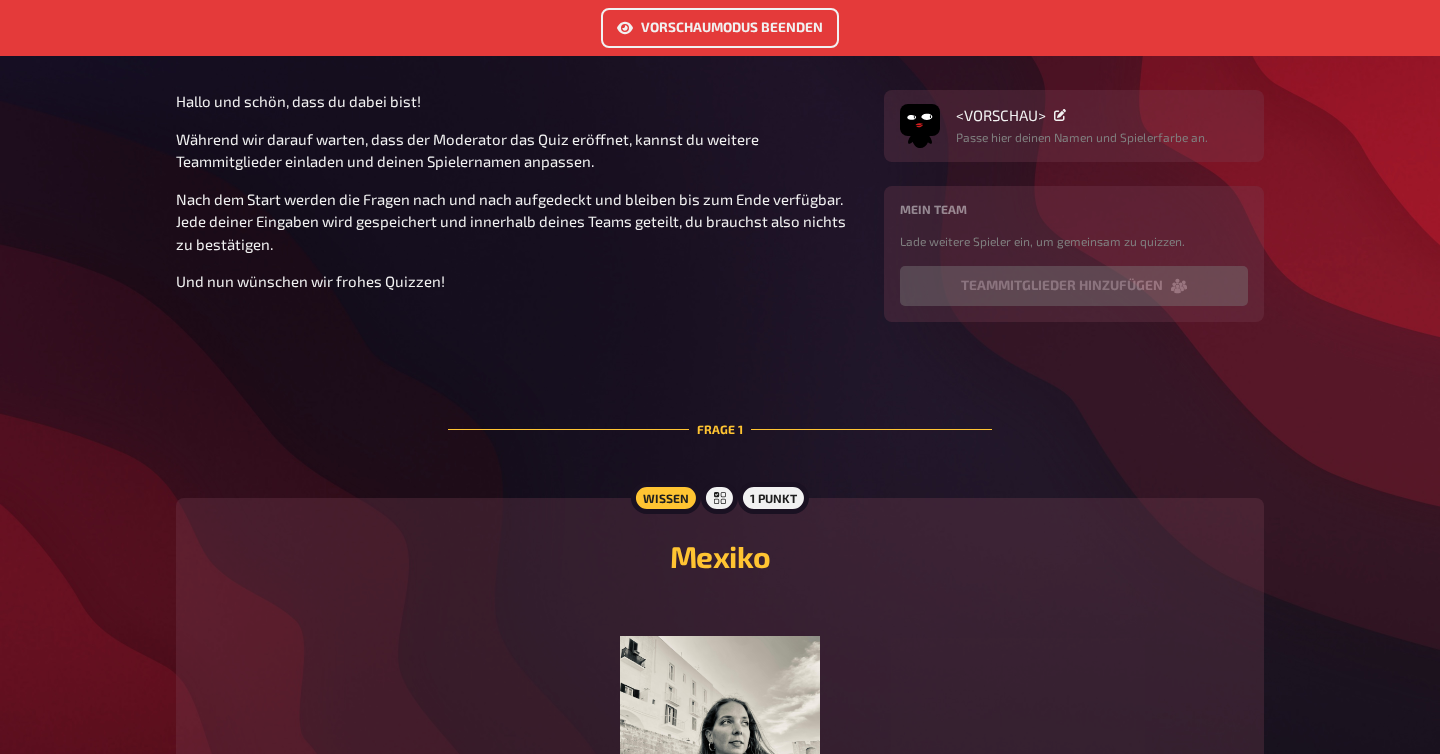 scroll, scrollTop: 0, scrollLeft: 0, axis: both 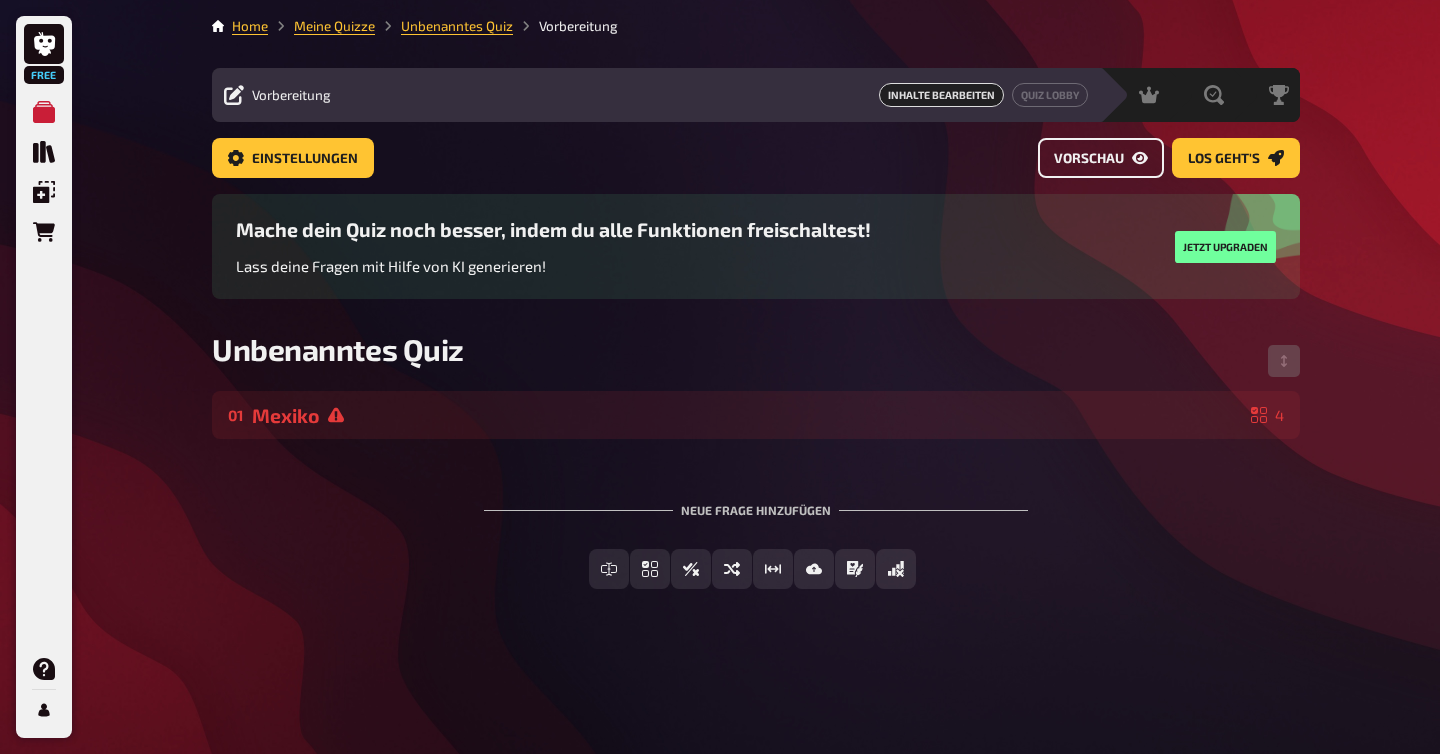 click on "Vorschau" at bounding box center (1101, 158) 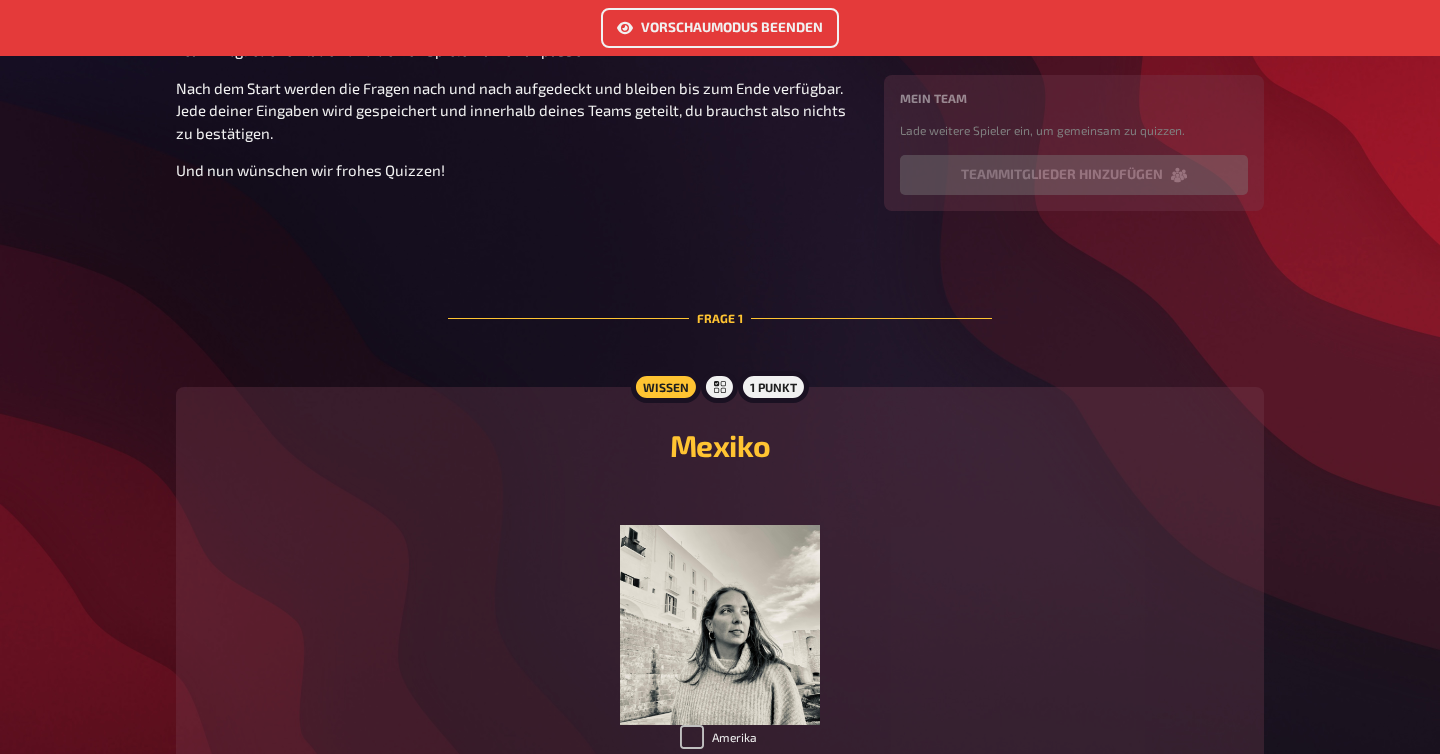 scroll, scrollTop: 0, scrollLeft: 0, axis: both 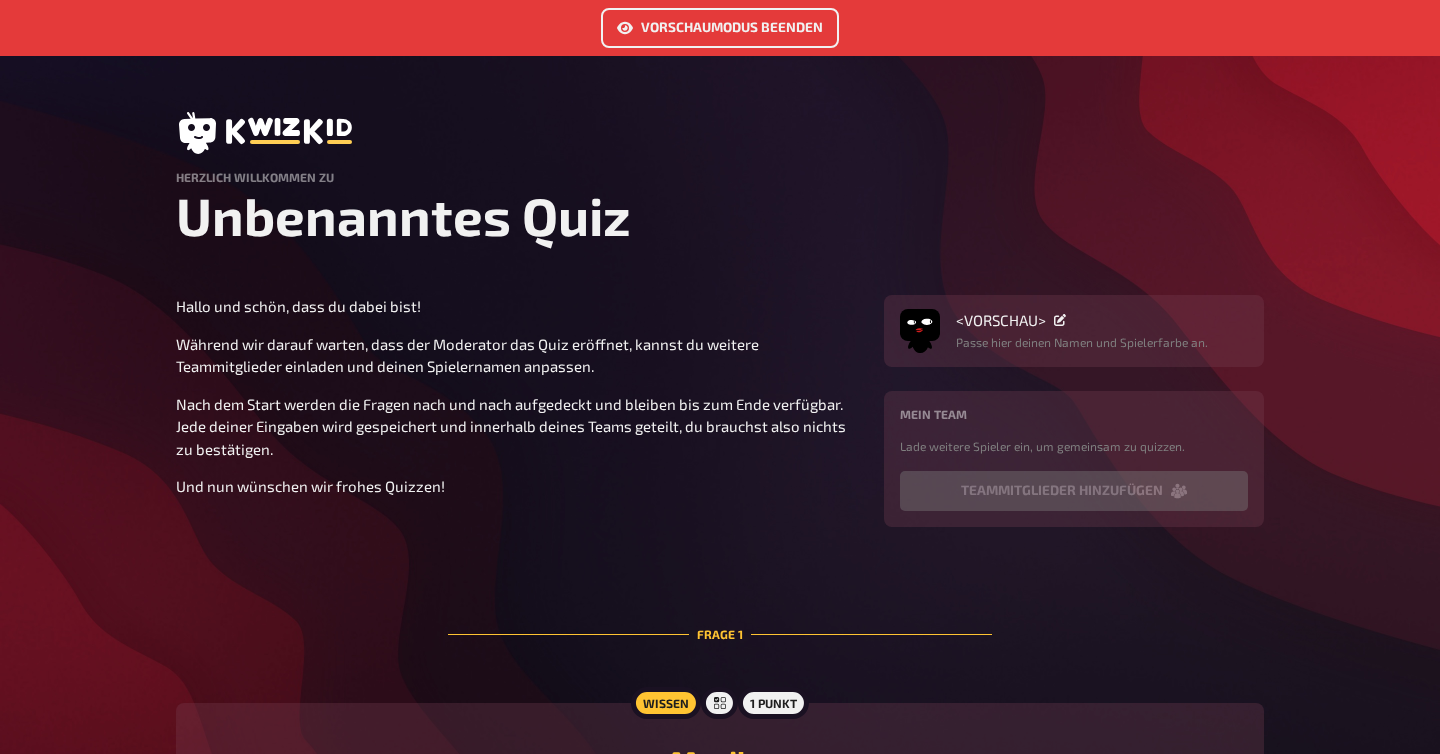 click on "Vorschaumodus beenden" at bounding box center [720, 28] 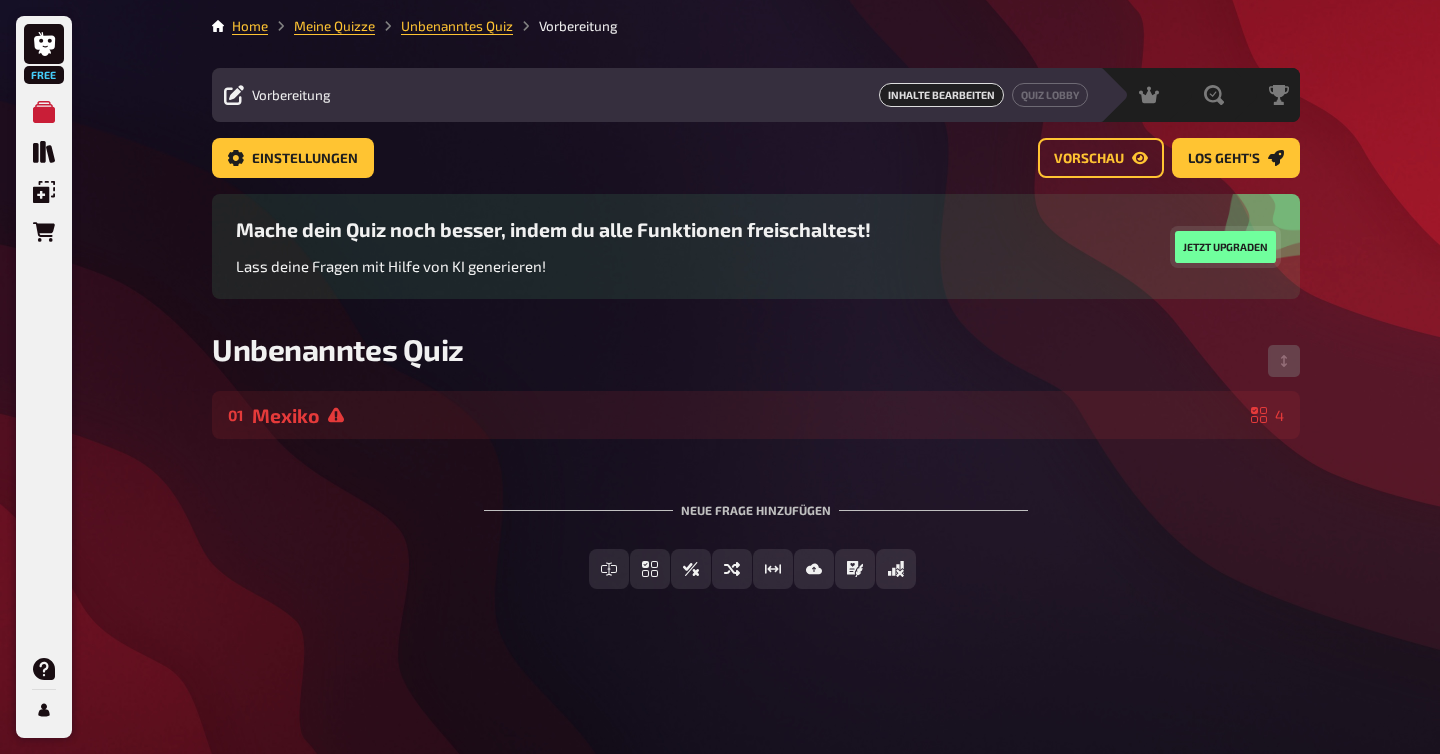 click on "Mache dein Quiz noch besser, indem du alle Funktionen freischaltest! Lass deine Fragen mit Hilfe von KI generieren! Jetzt upgraden" at bounding box center [756, 246] 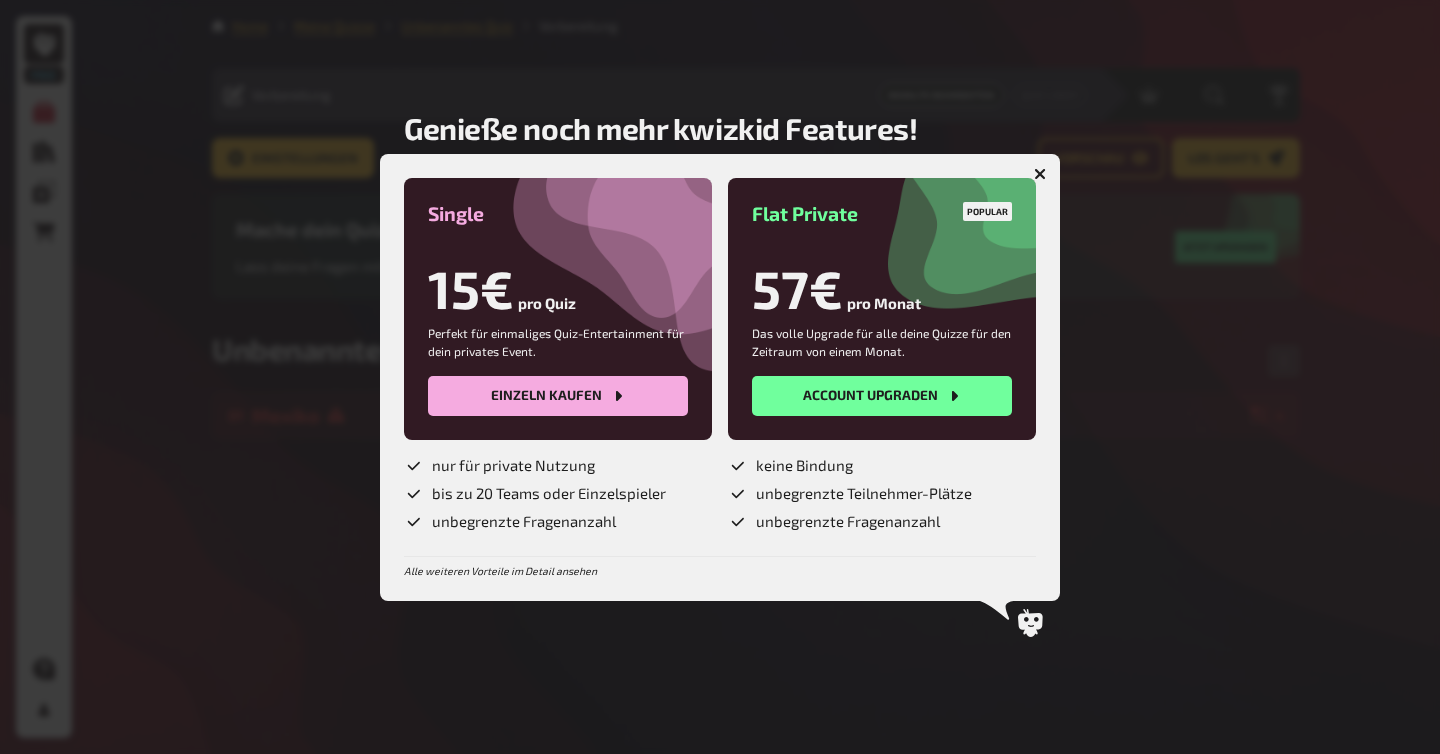 click 